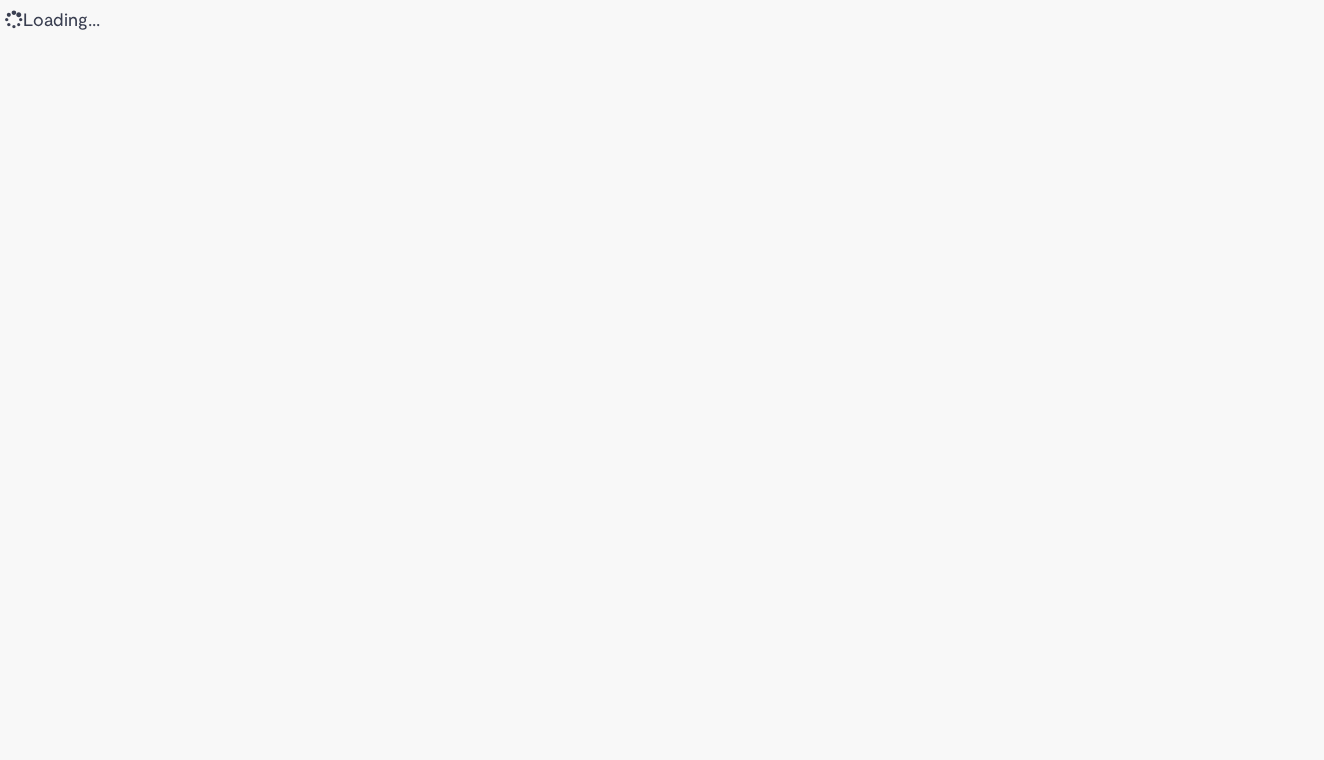 scroll, scrollTop: 0, scrollLeft: 0, axis: both 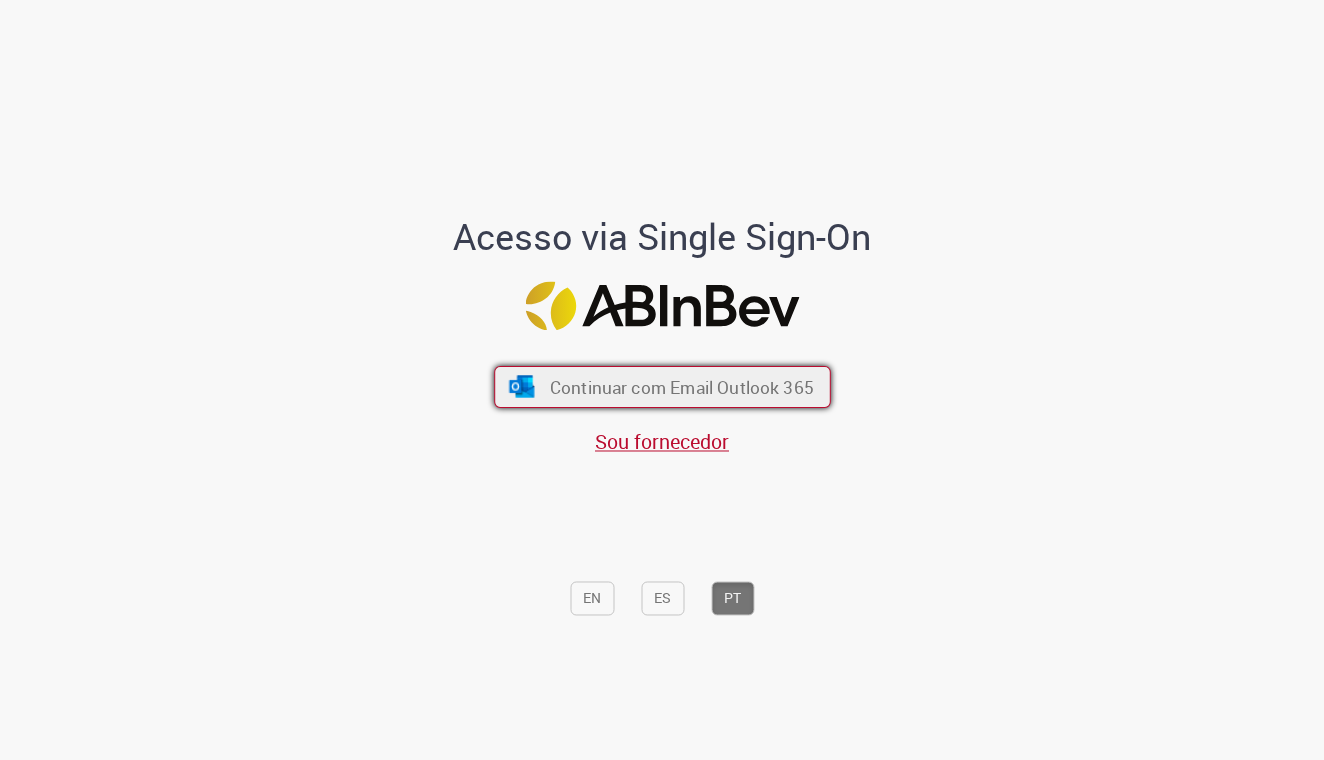click on "Continuar com Email Outlook 365" at bounding box center (681, 386) 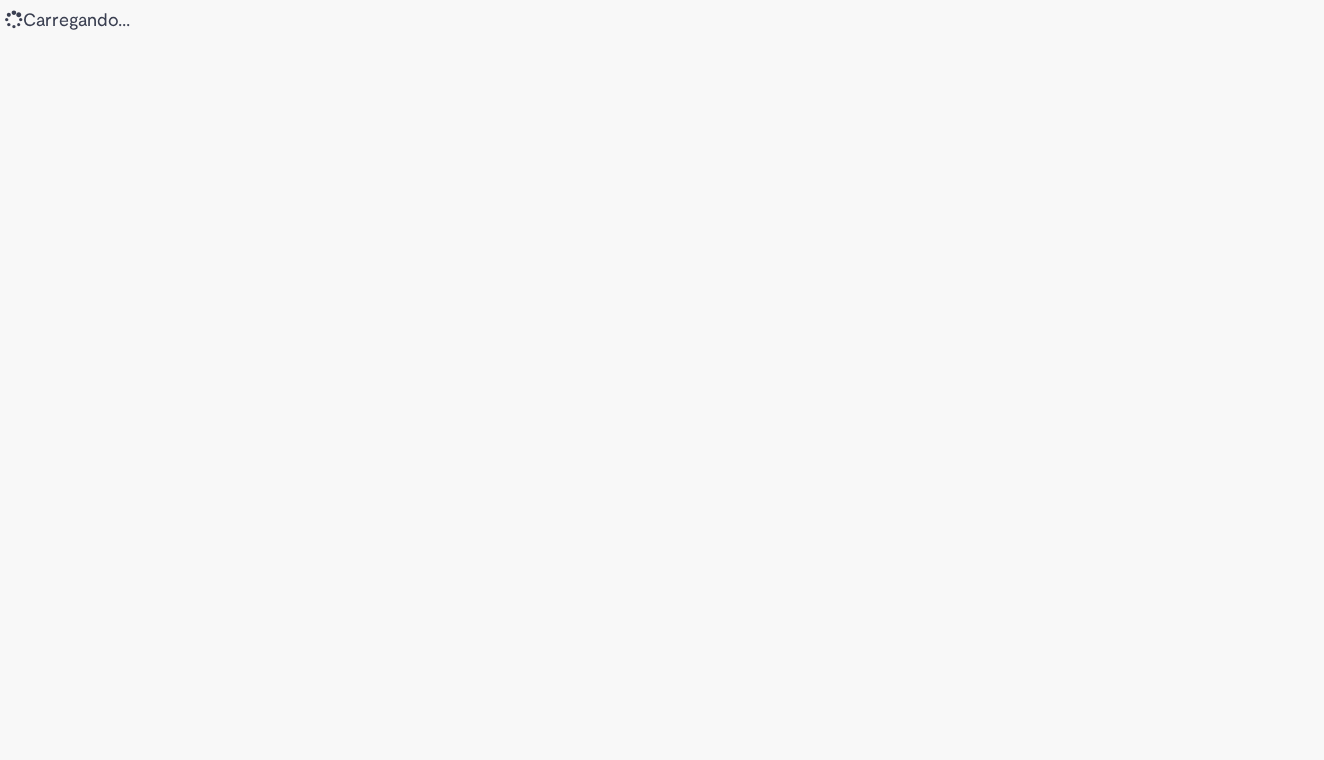 scroll, scrollTop: 0, scrollLeft: 0, axis: both 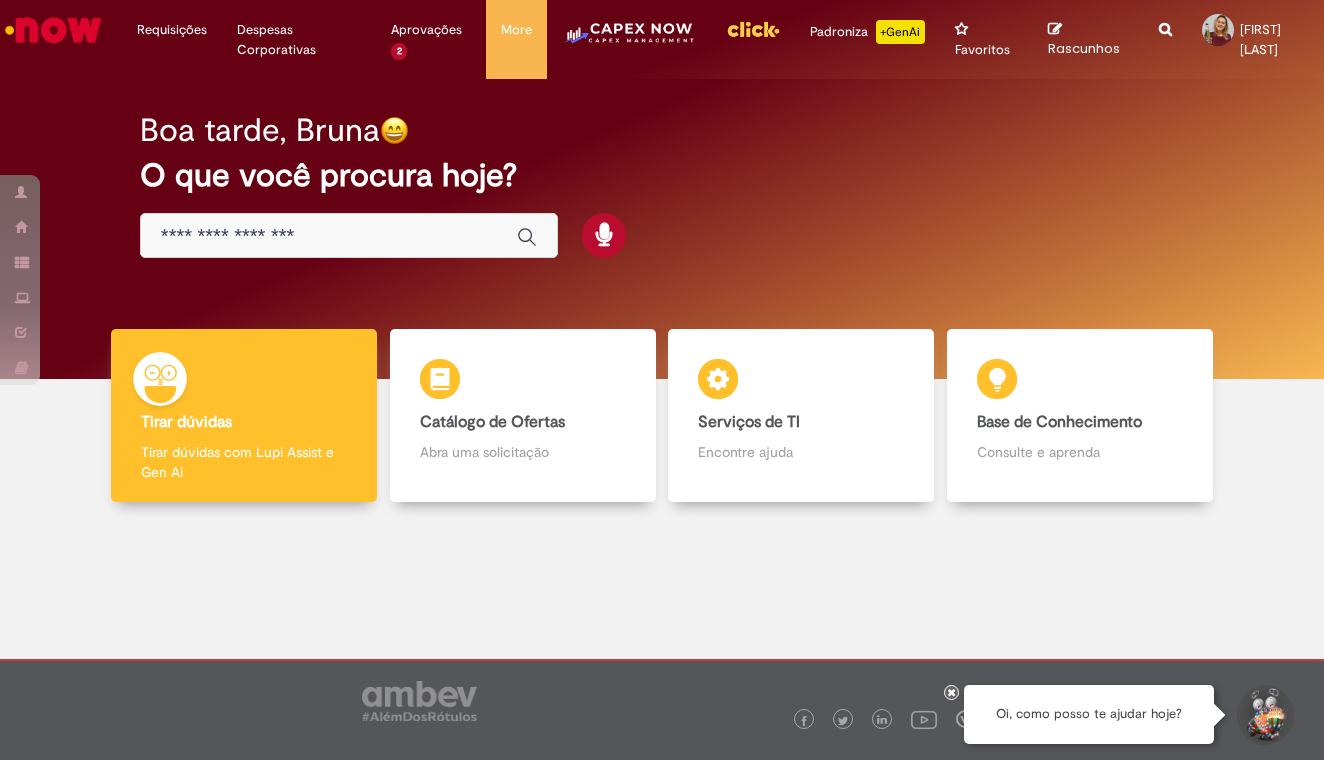 click at bounding box center [349, 235] 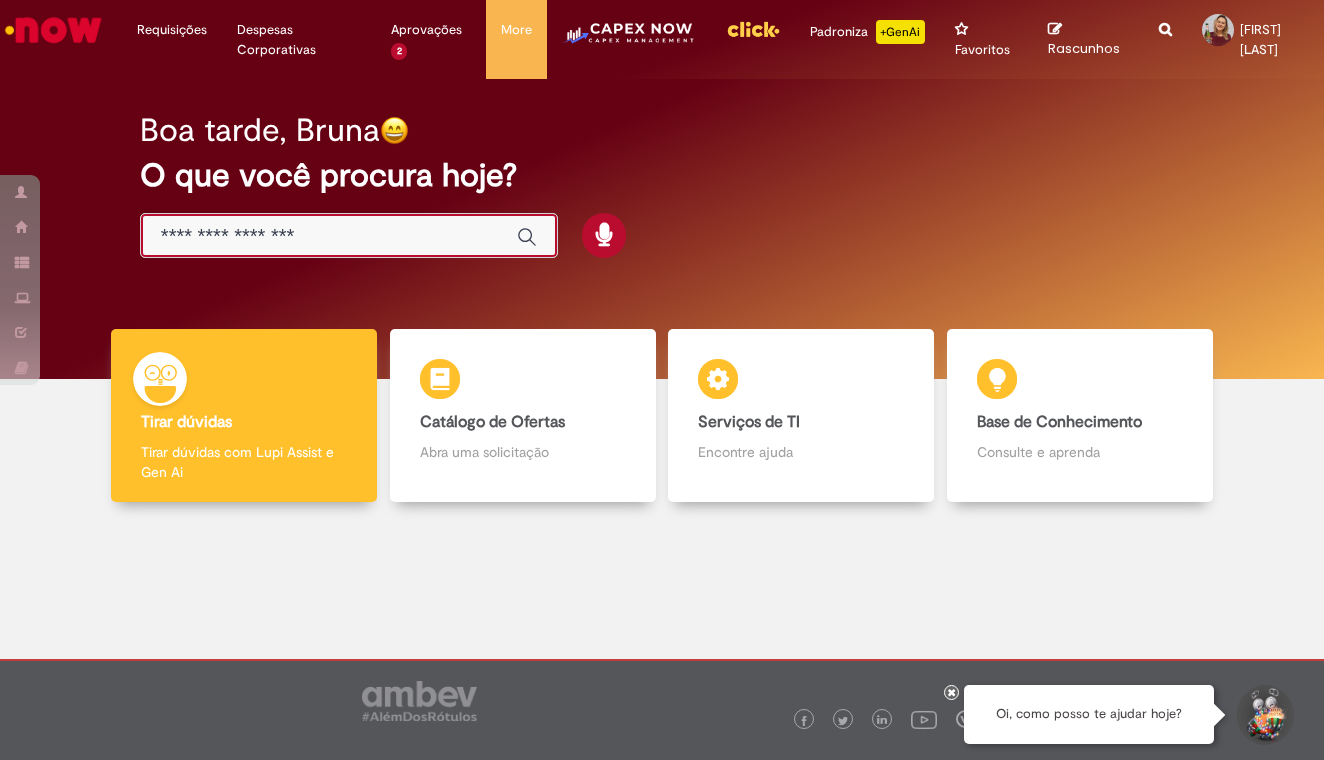 click at bounding box center [329, 236] 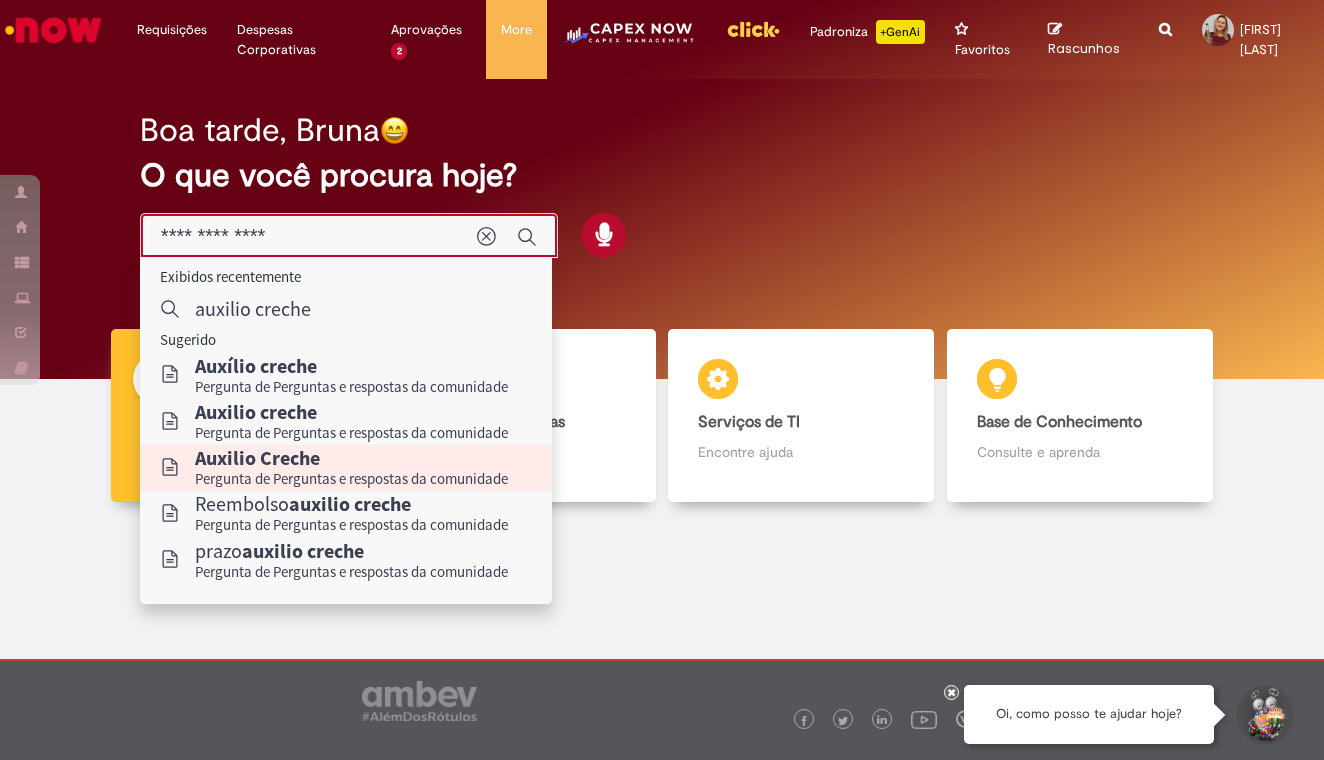 type on "**********" 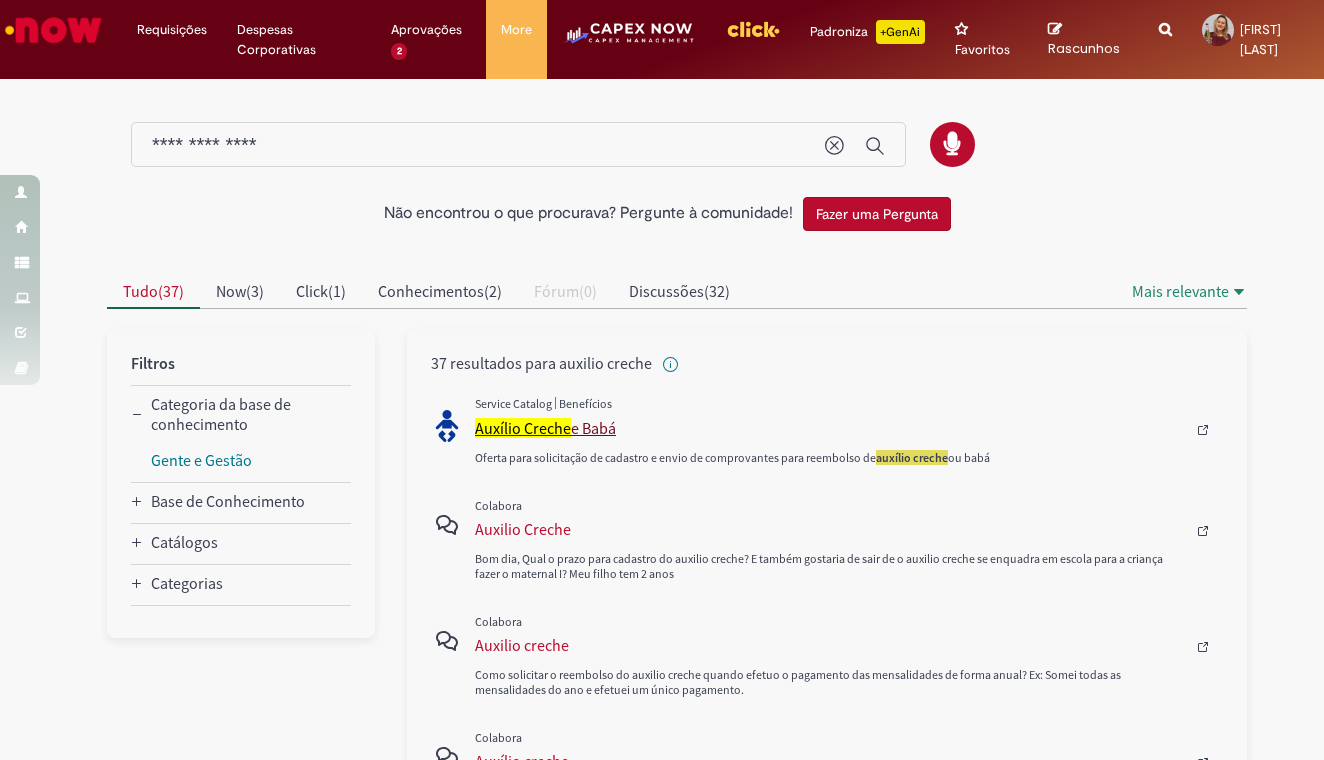 click on "Auxílio Creche" at bounding box center (523, 428) 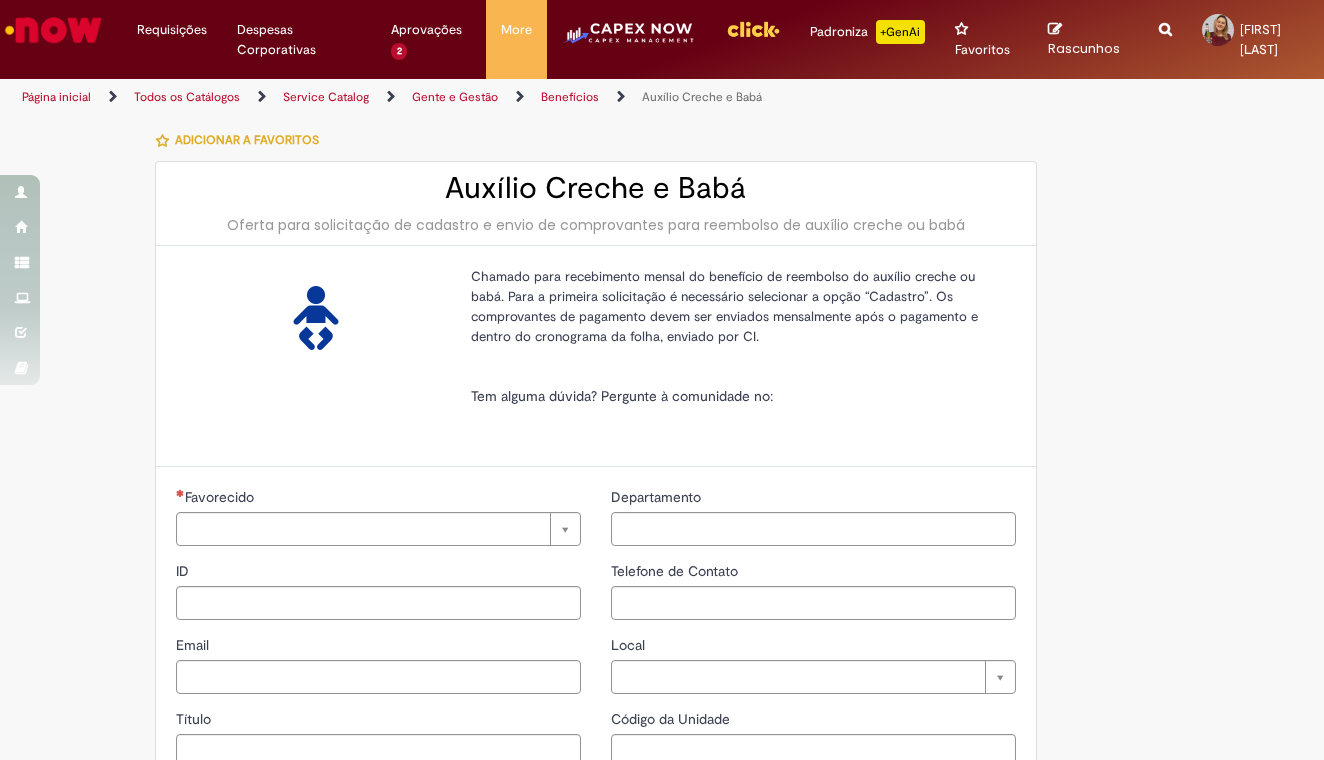 type on "********" 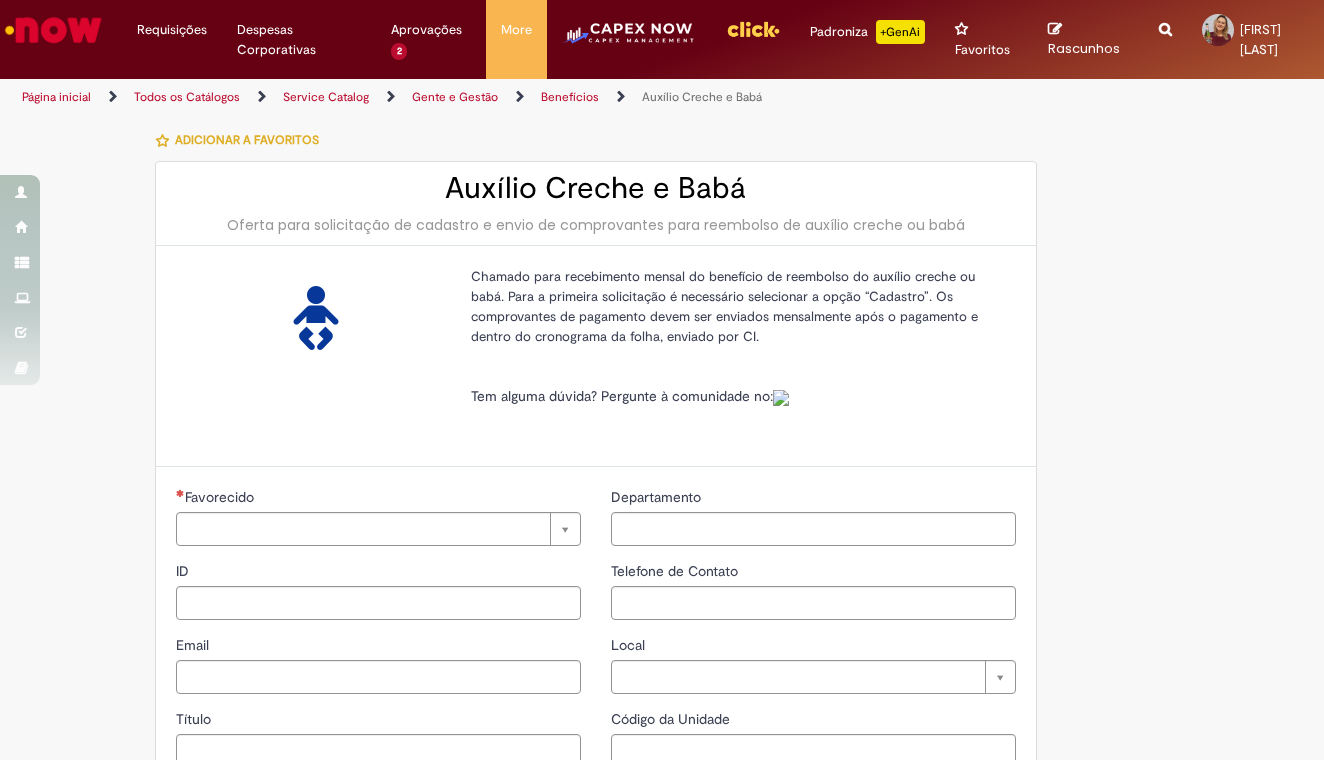 type on "**********" 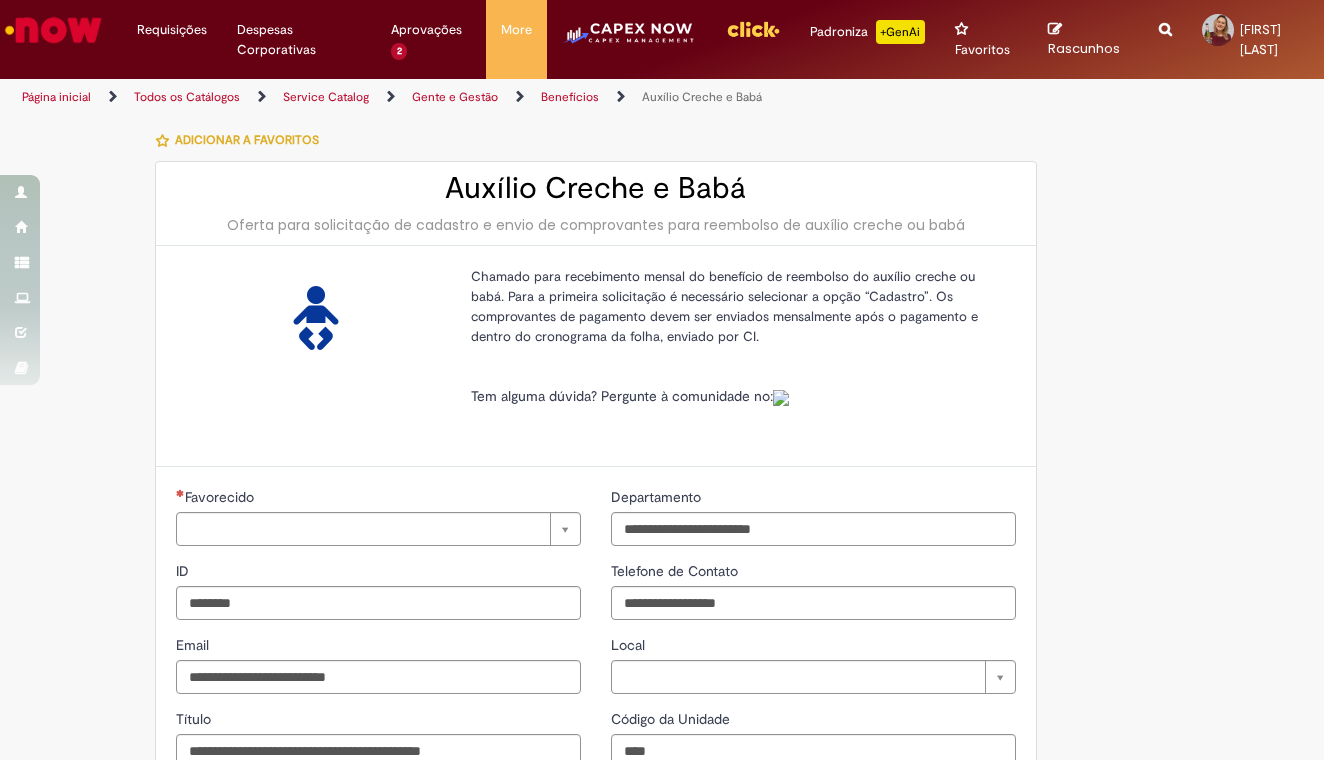 type on "**********" 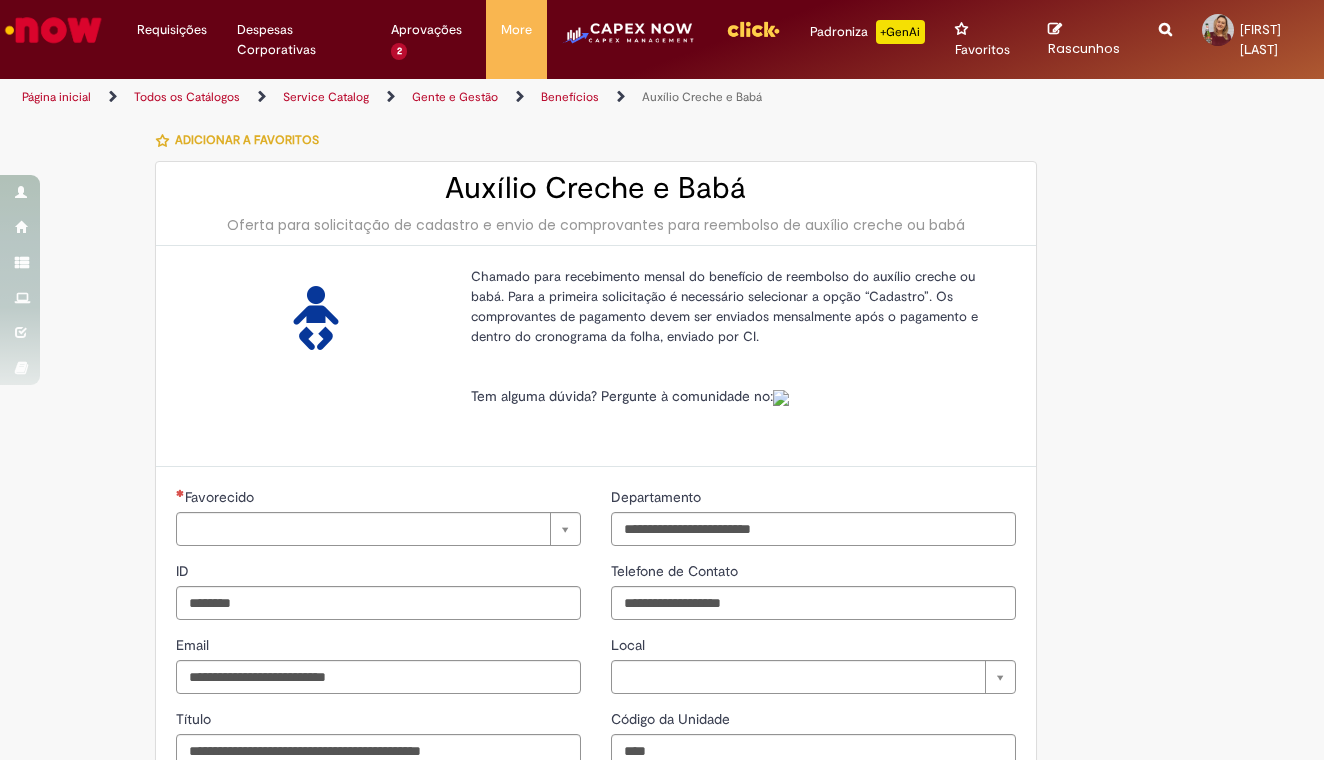type on "**********" 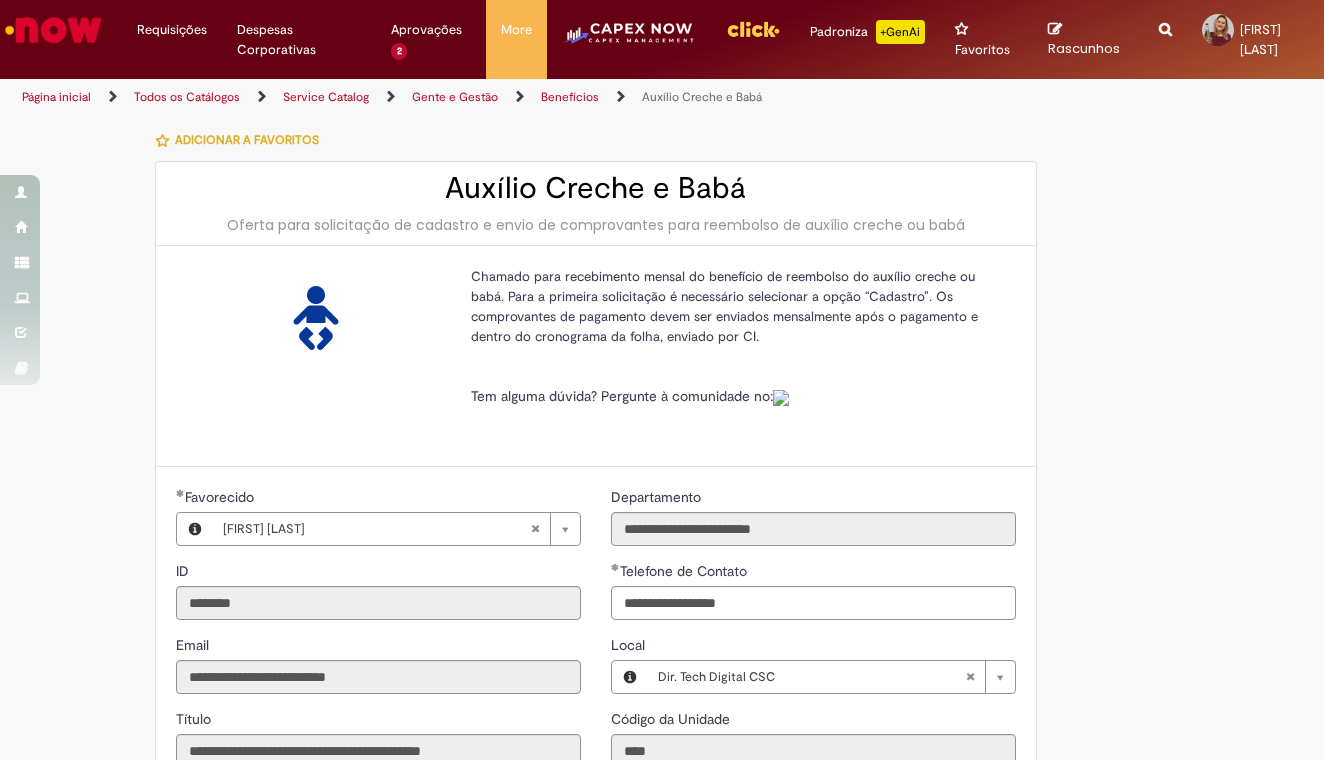 type on "**********" 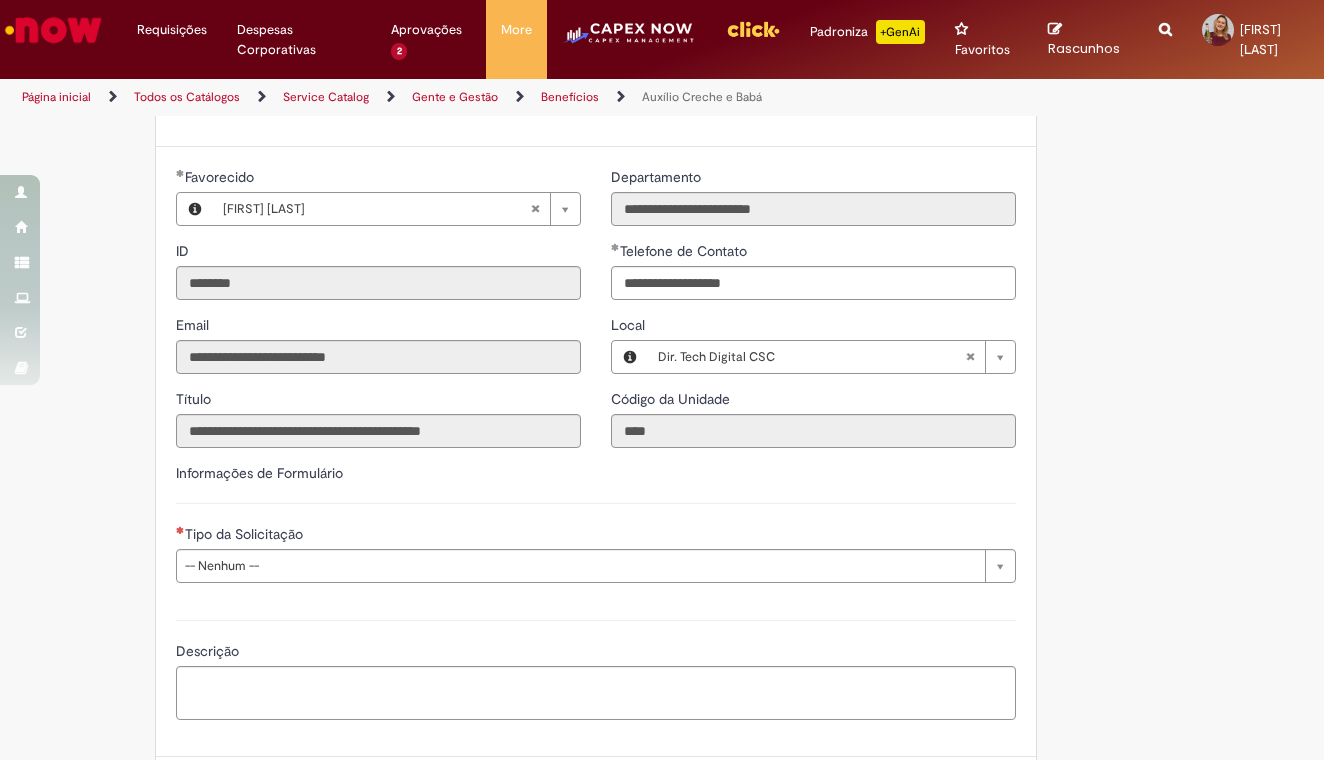 scroll, scrollTop: 319, scrollLeft: 0, axis: vertical 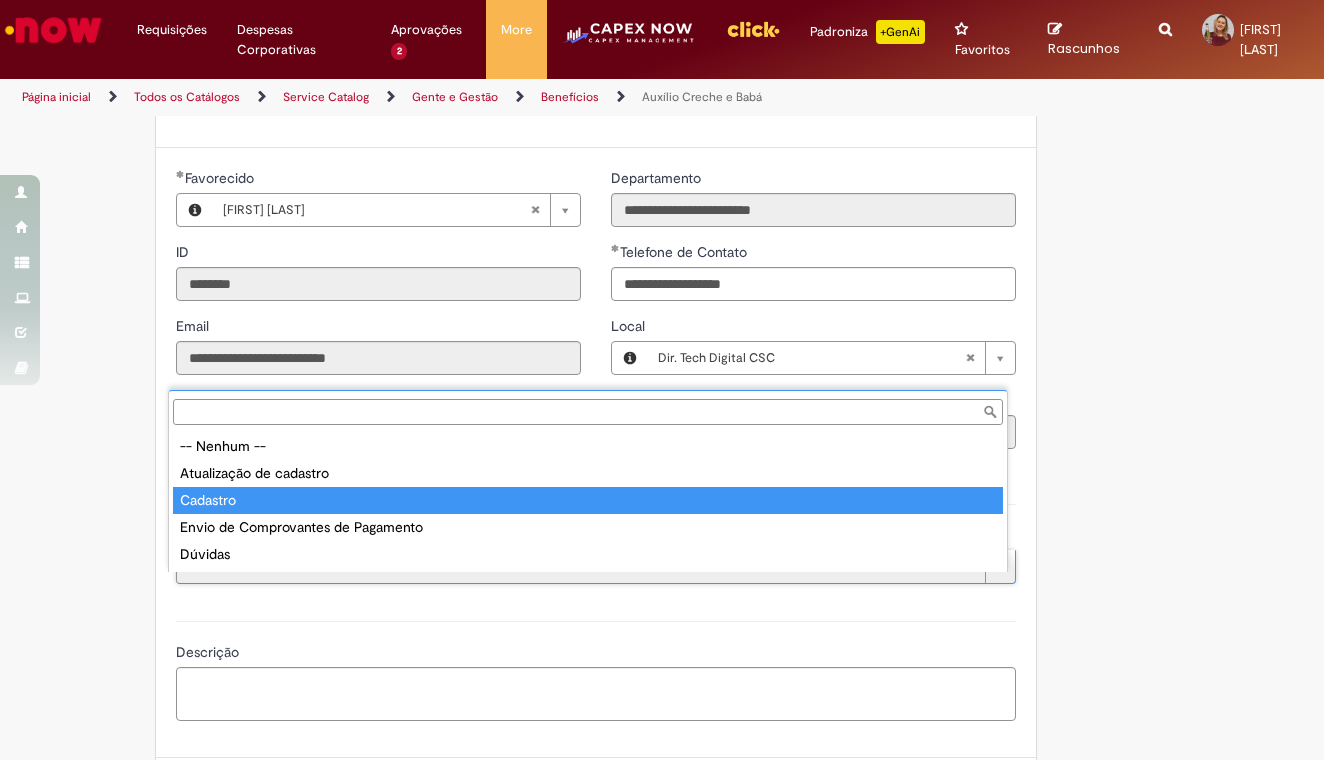 type on "********" 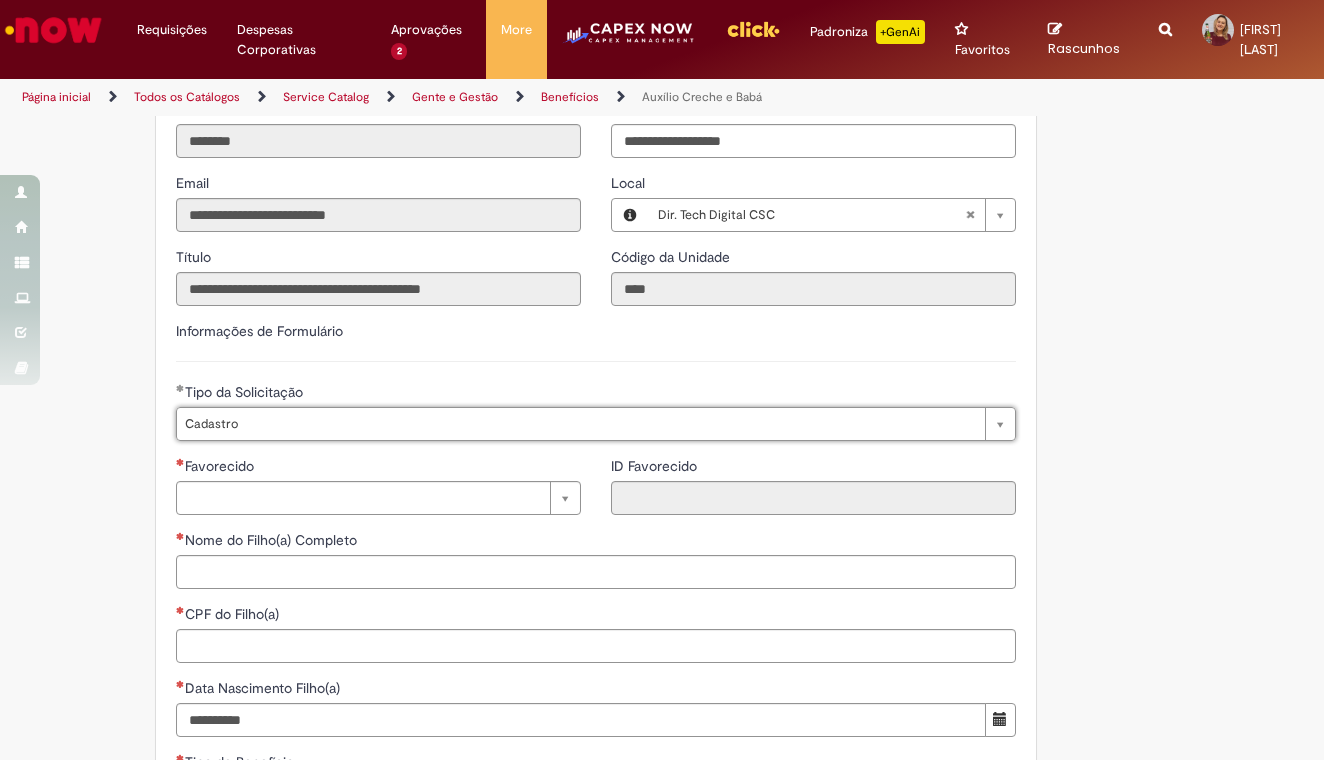 scroll, scrollTop: 480, scrollLeft: 0, axis: vertical 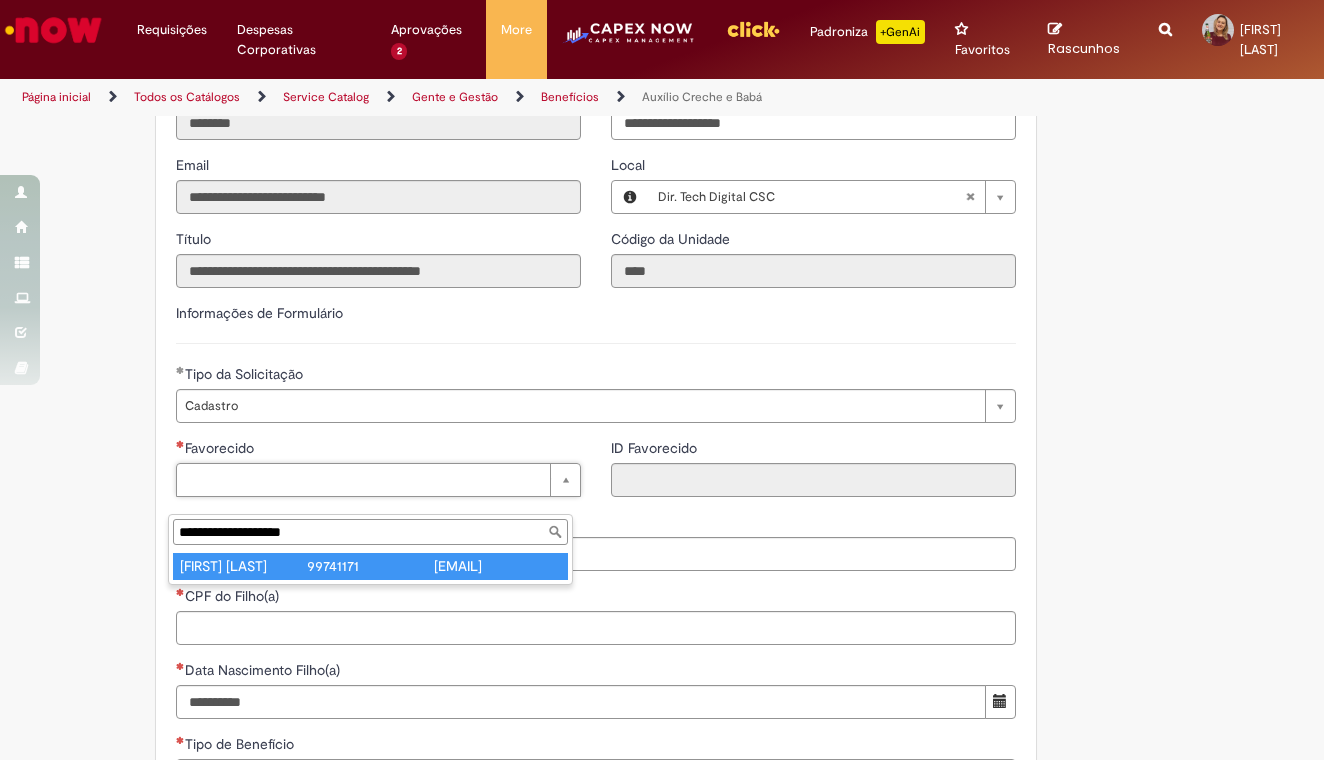type on "**********" 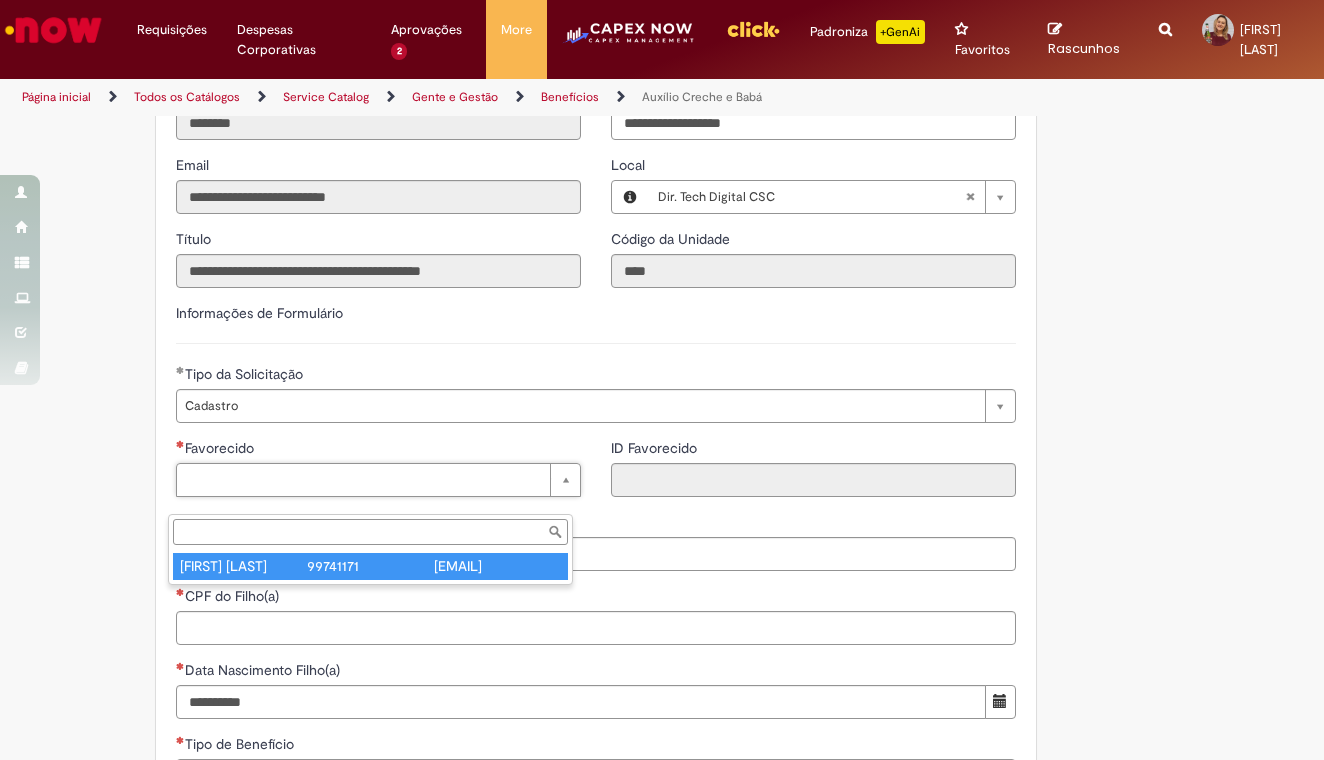 type on "********" 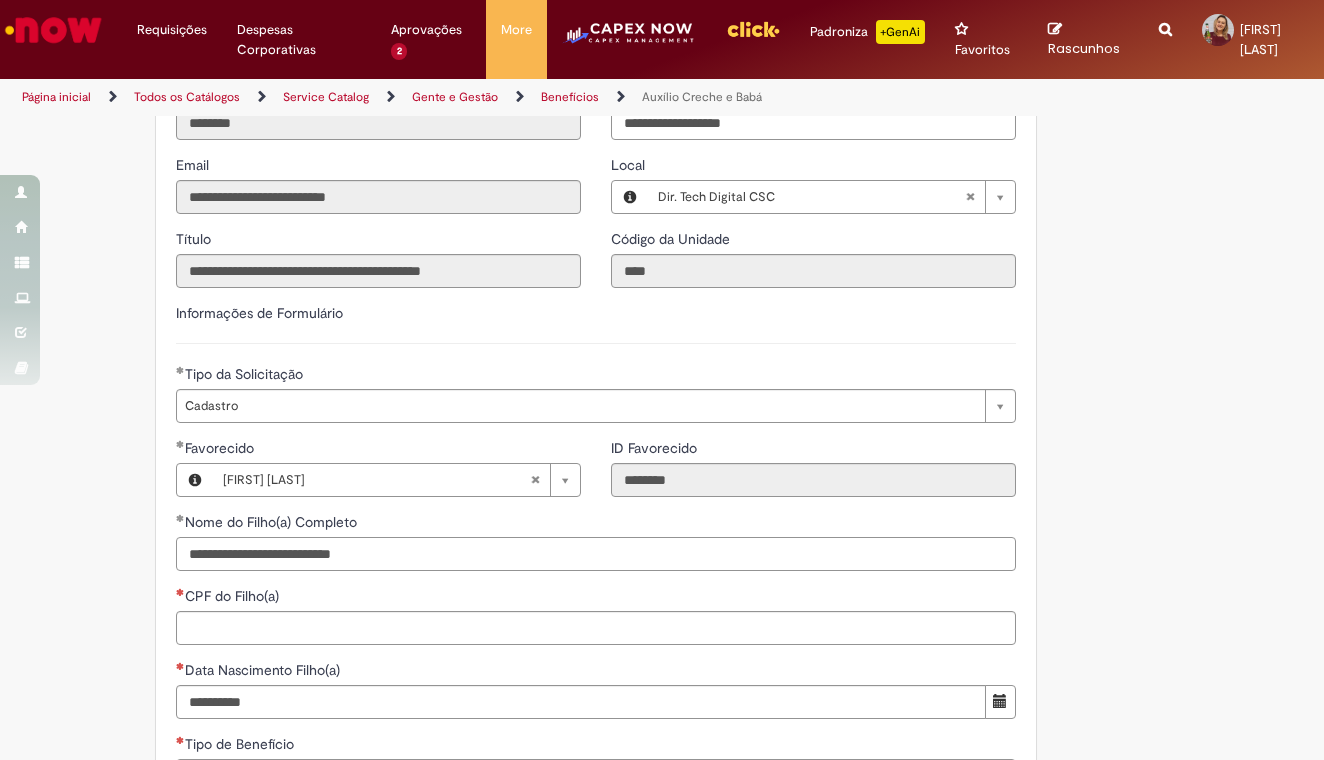 type on "**********" 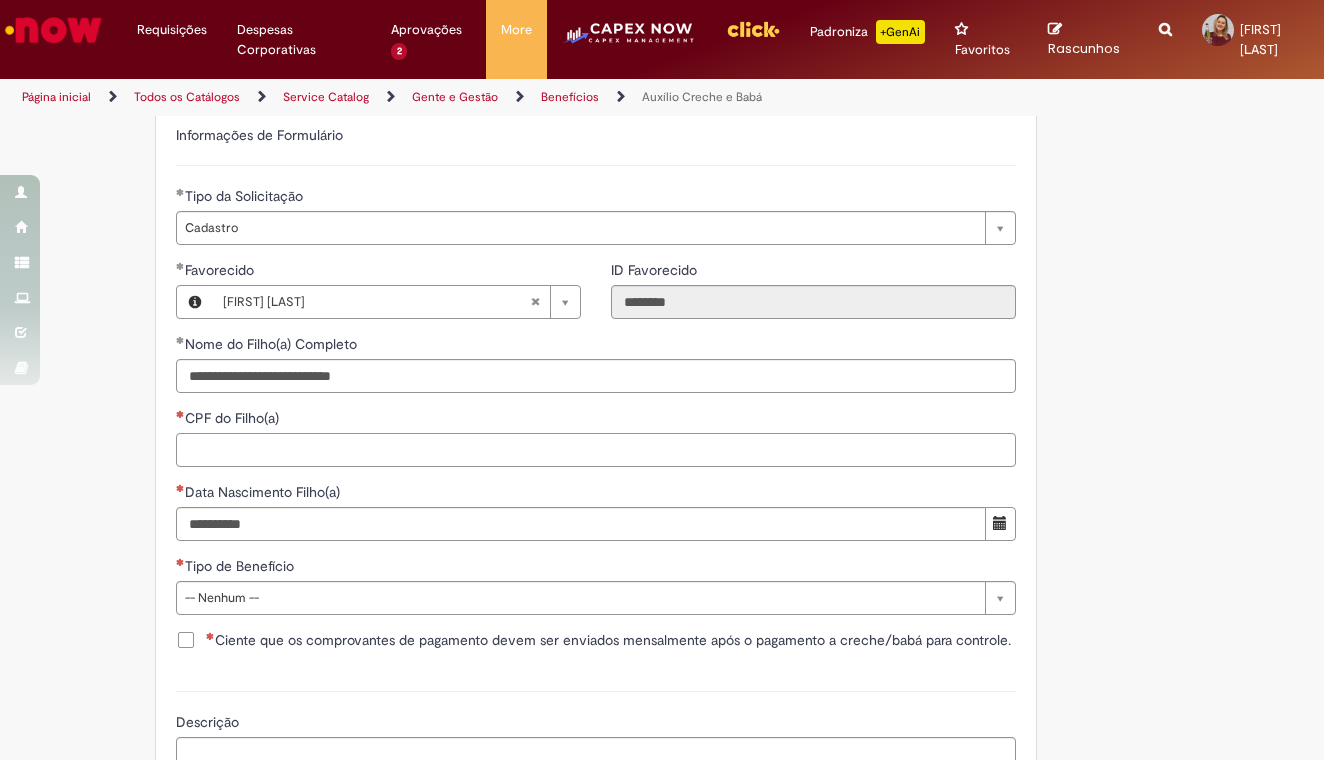 scroll, scrollTop: 659, scrollLeft: 0, axis: vertical 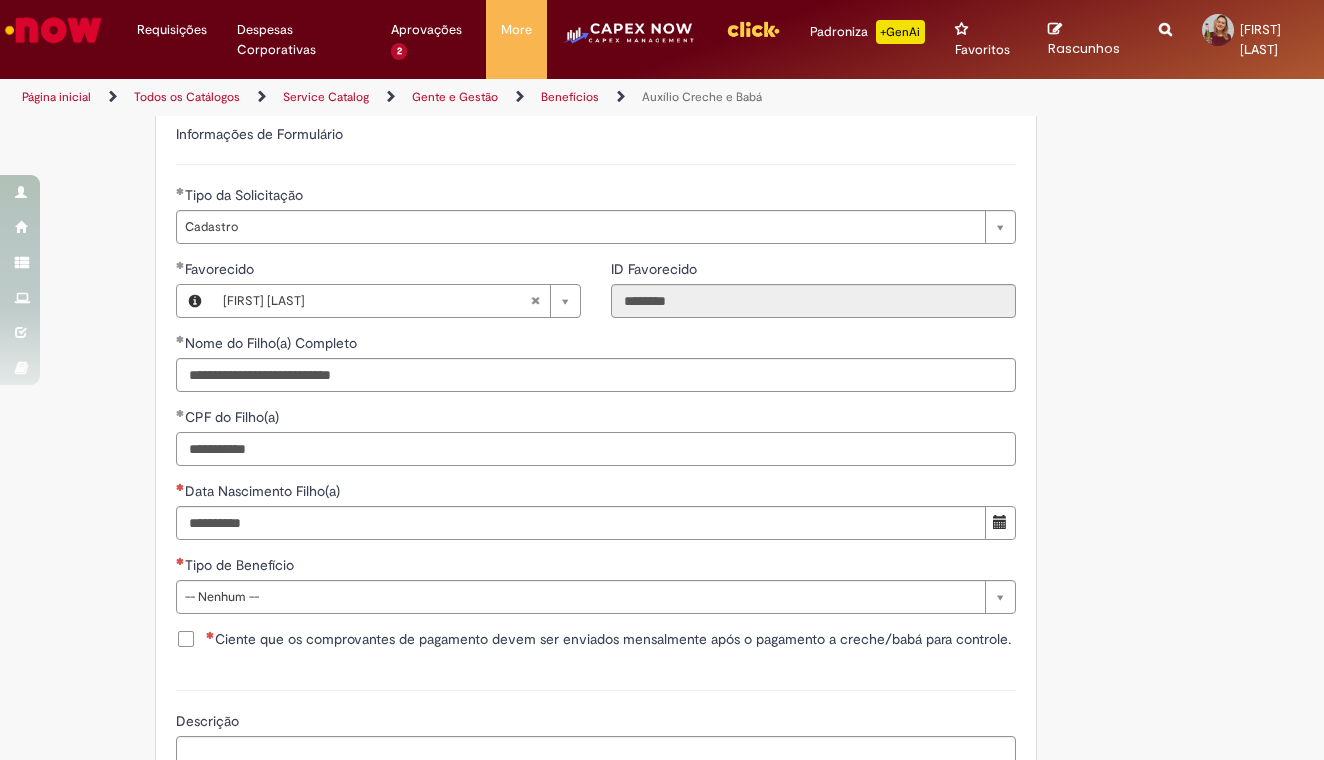 type on "**********" 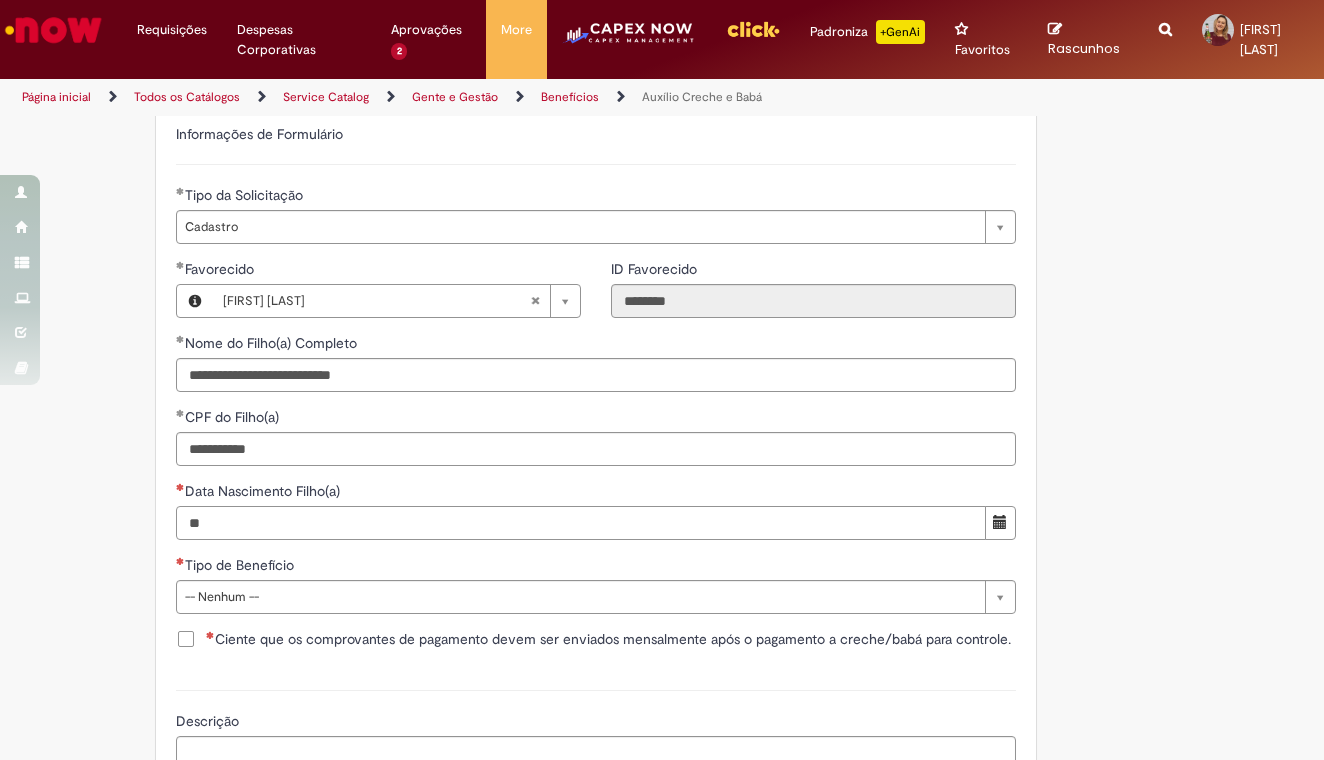 type on "*" 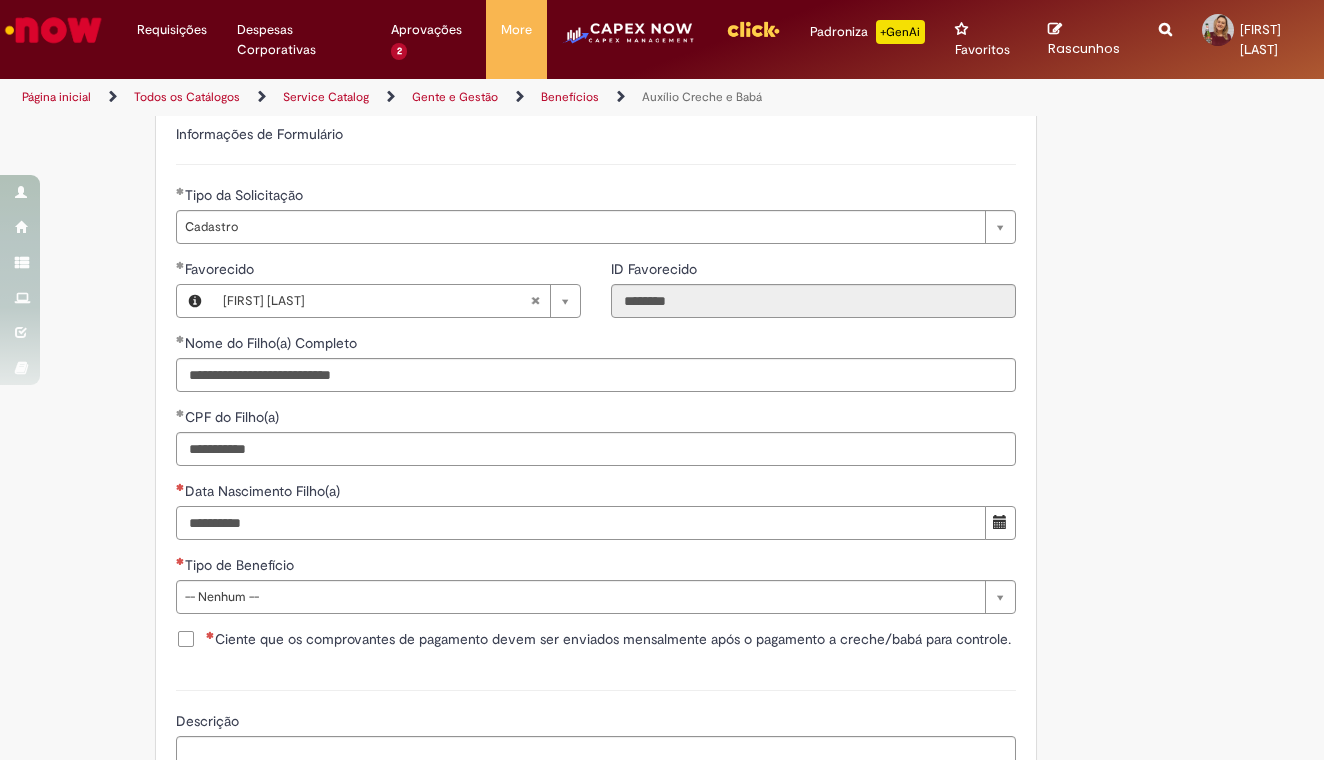 type on "**********" 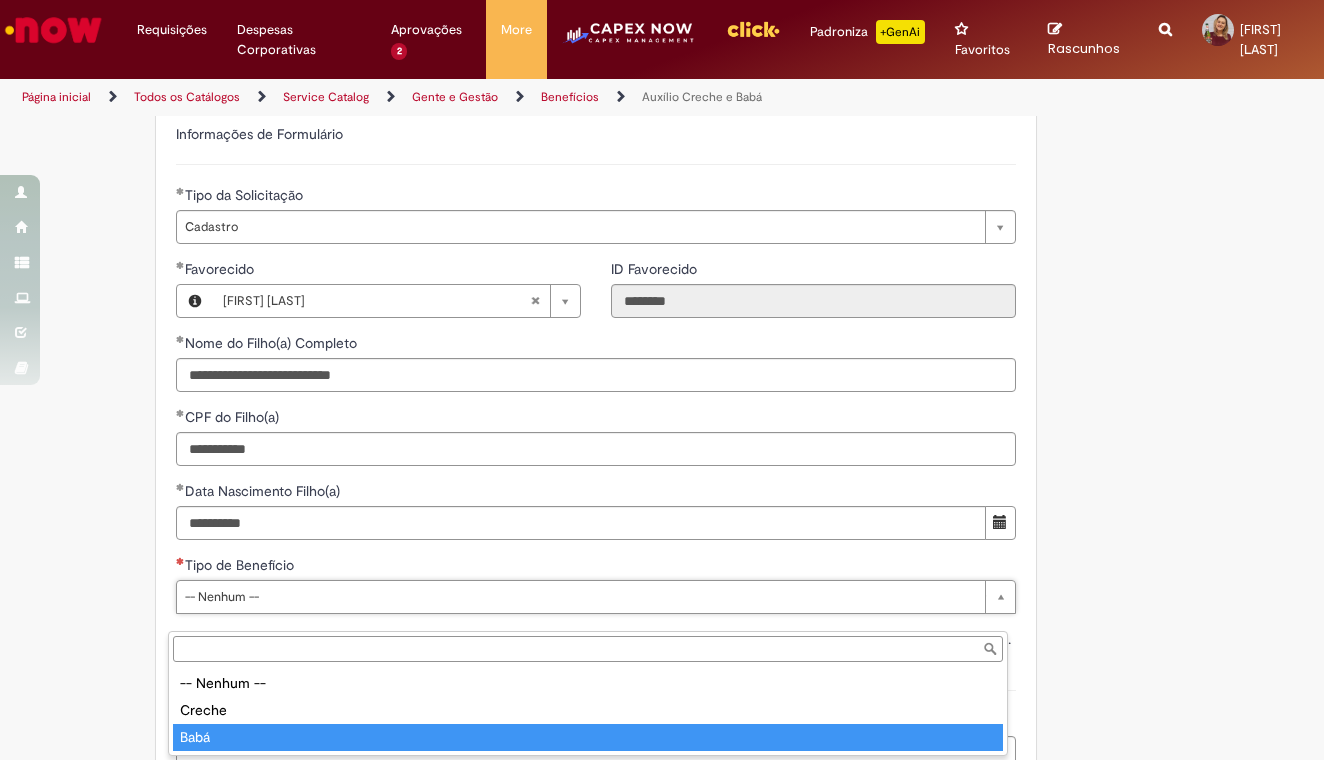 type on "****" 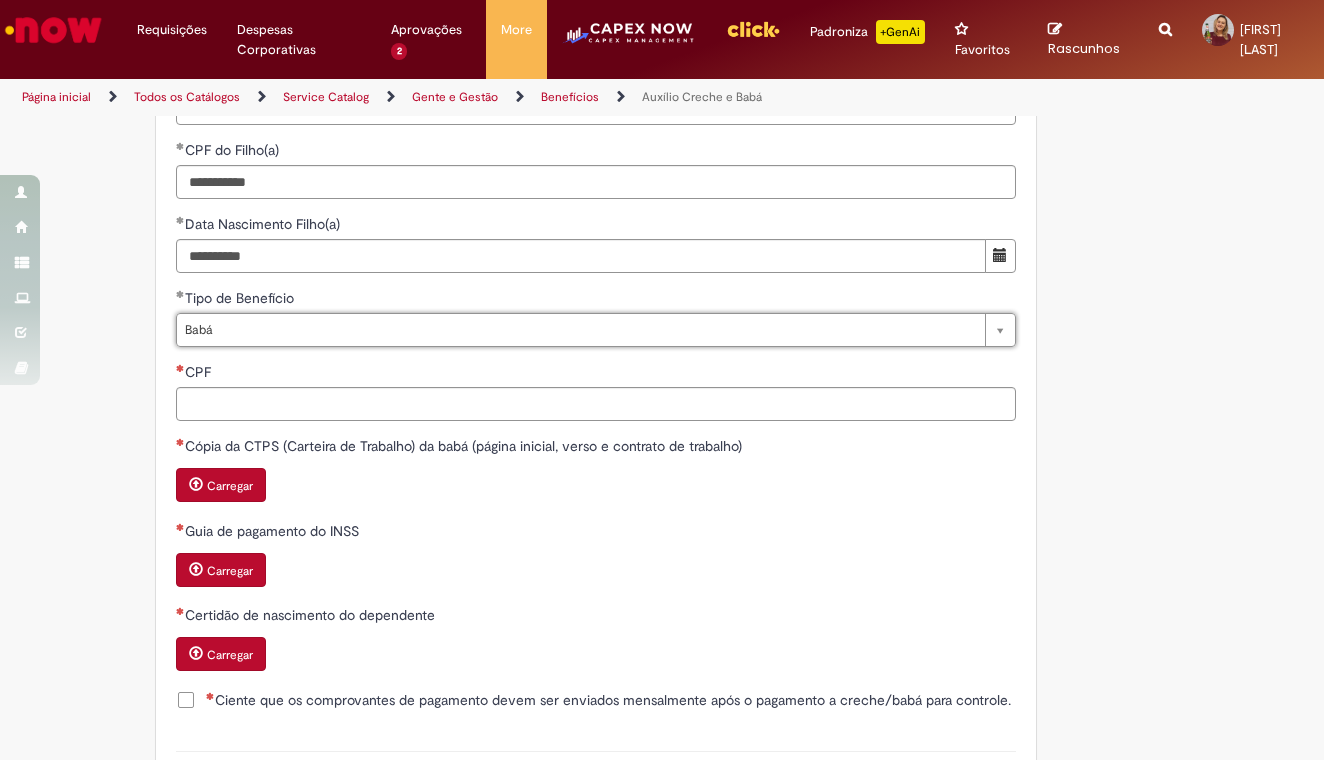 scroll, scrollTop: 934, scrollLeft: 0, axis: vertical 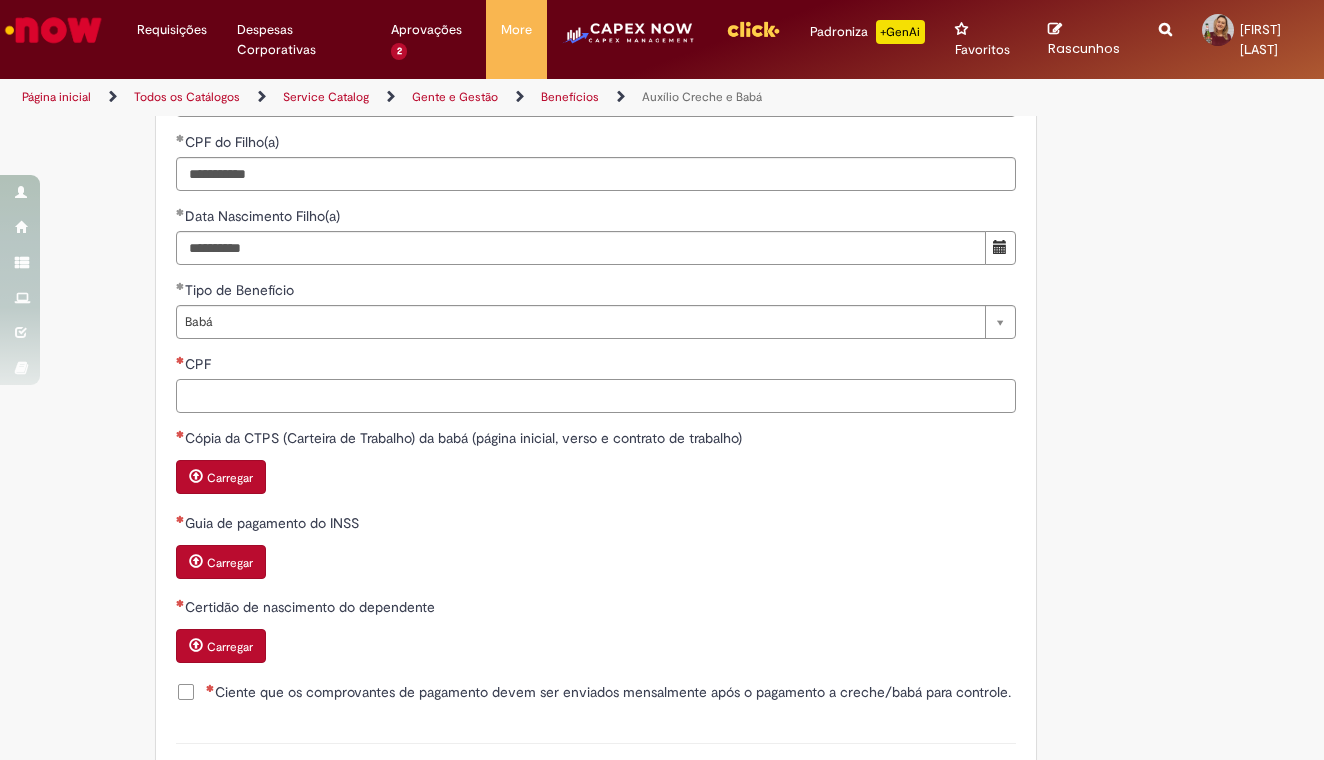 click on "CPF" at bounding box center (596, 396) 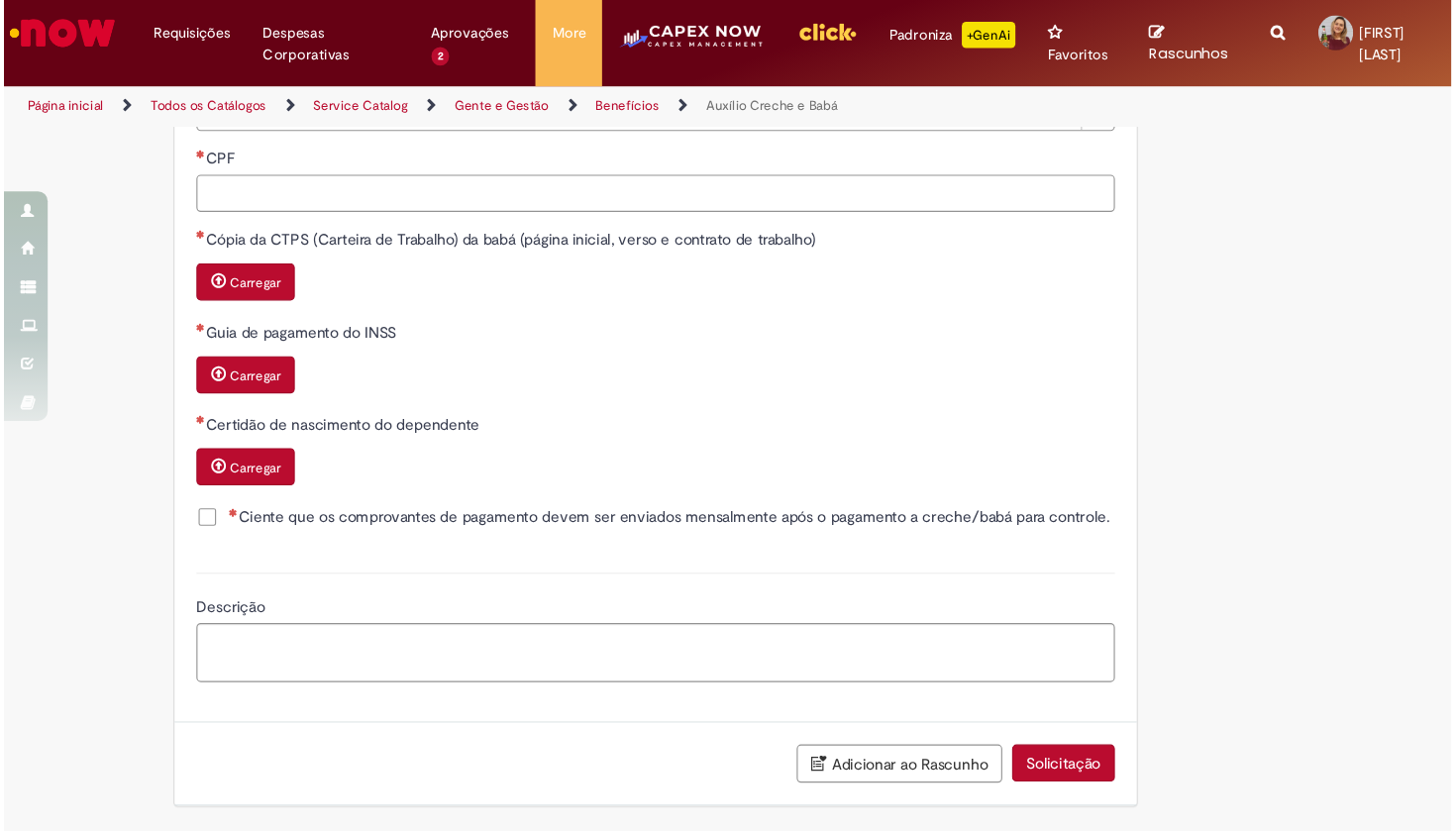 scroll, scrollTop: 1163, scrollLeft: 0, axis: vertical 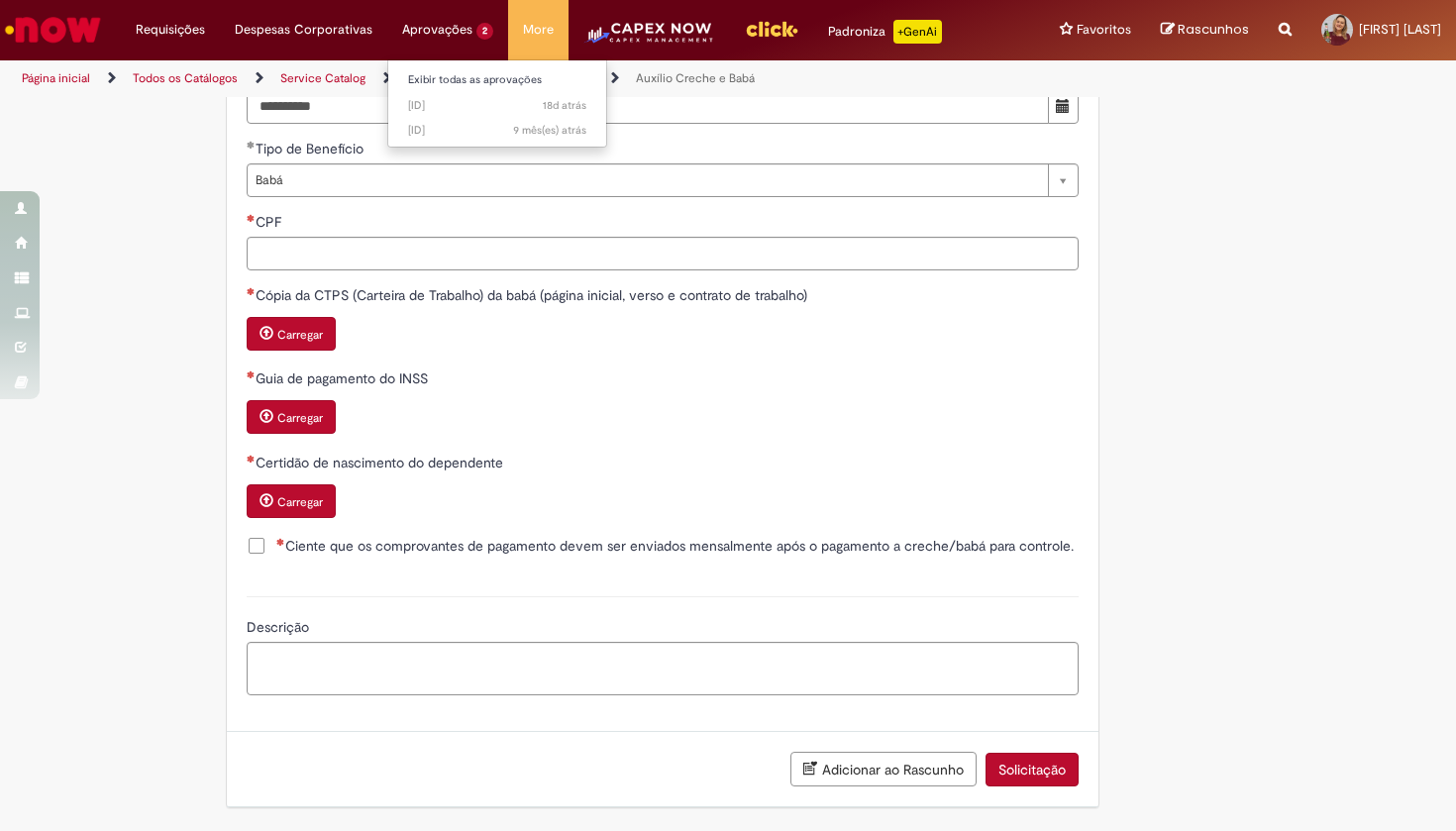 click on "Aprovações   2
Exibir todas as aprovações
18d atrás 18 dias atrás  [ID]
9 mês(es) atrás 9 meses atrás  [ID]" at bounding box center [170, 30] 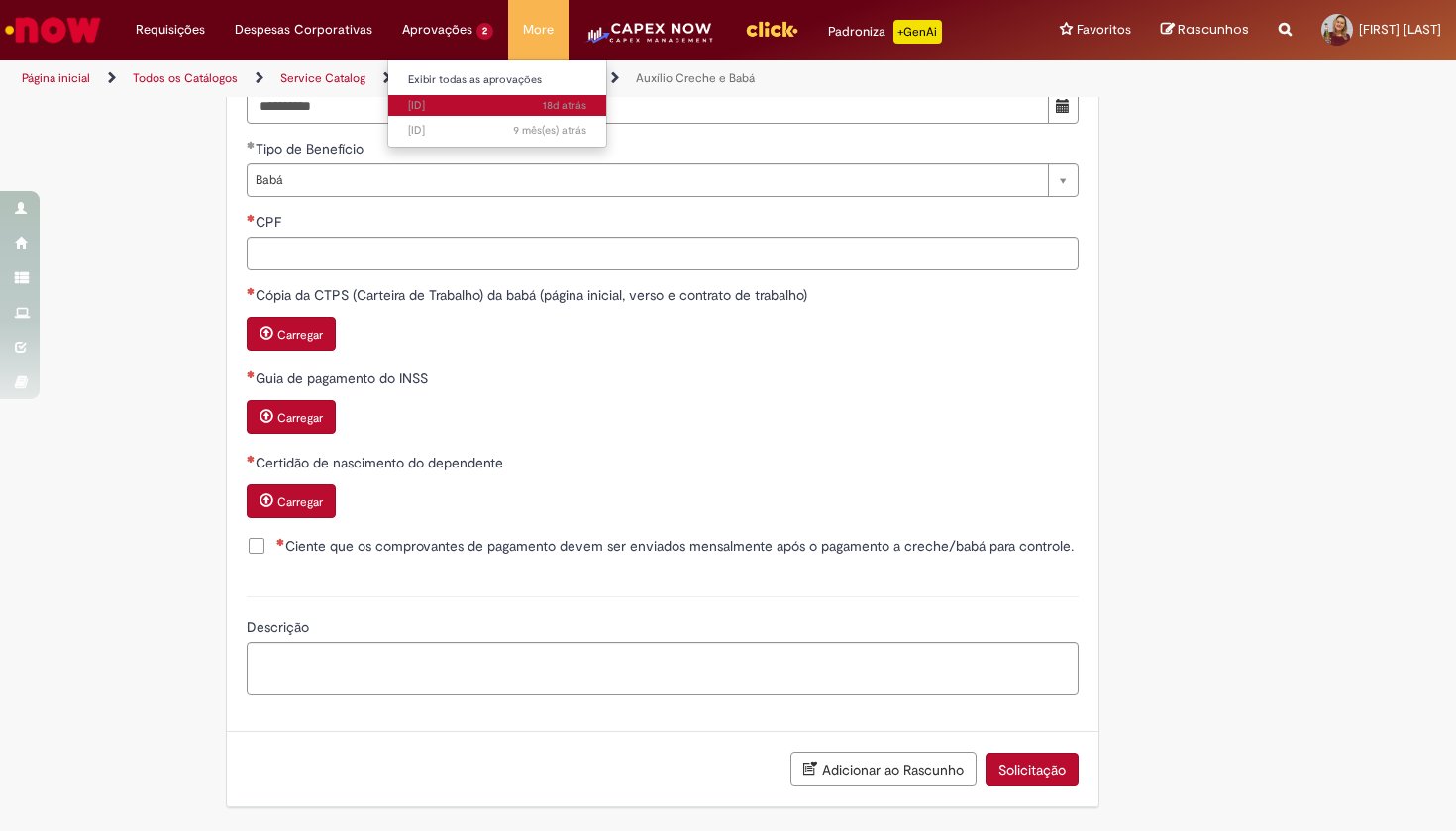 click on "18d atrás 18 dias atrás  [ID]" at bounding box center (497, 106) 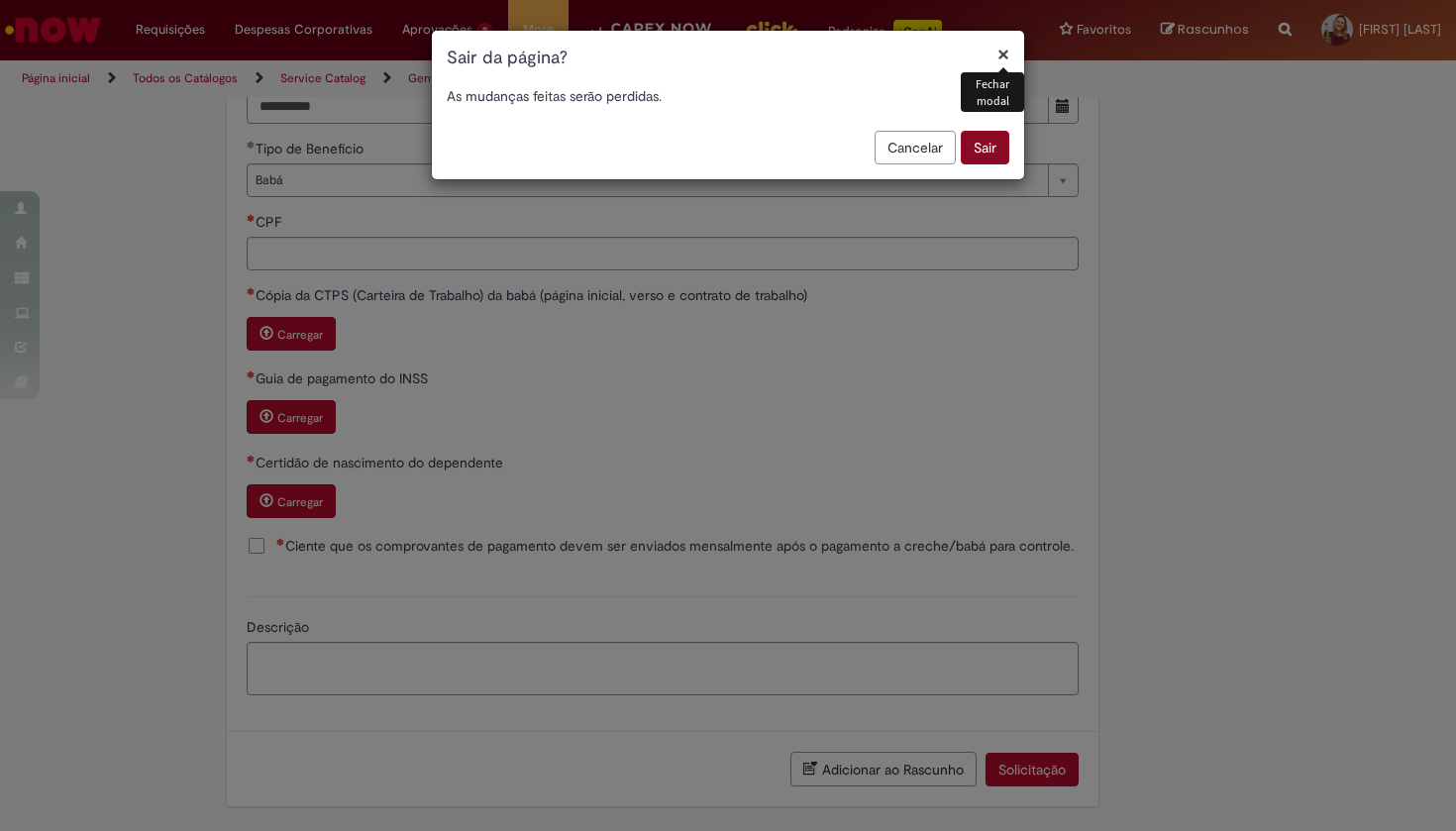 click on "Sair" at bounding box center [985, 148] 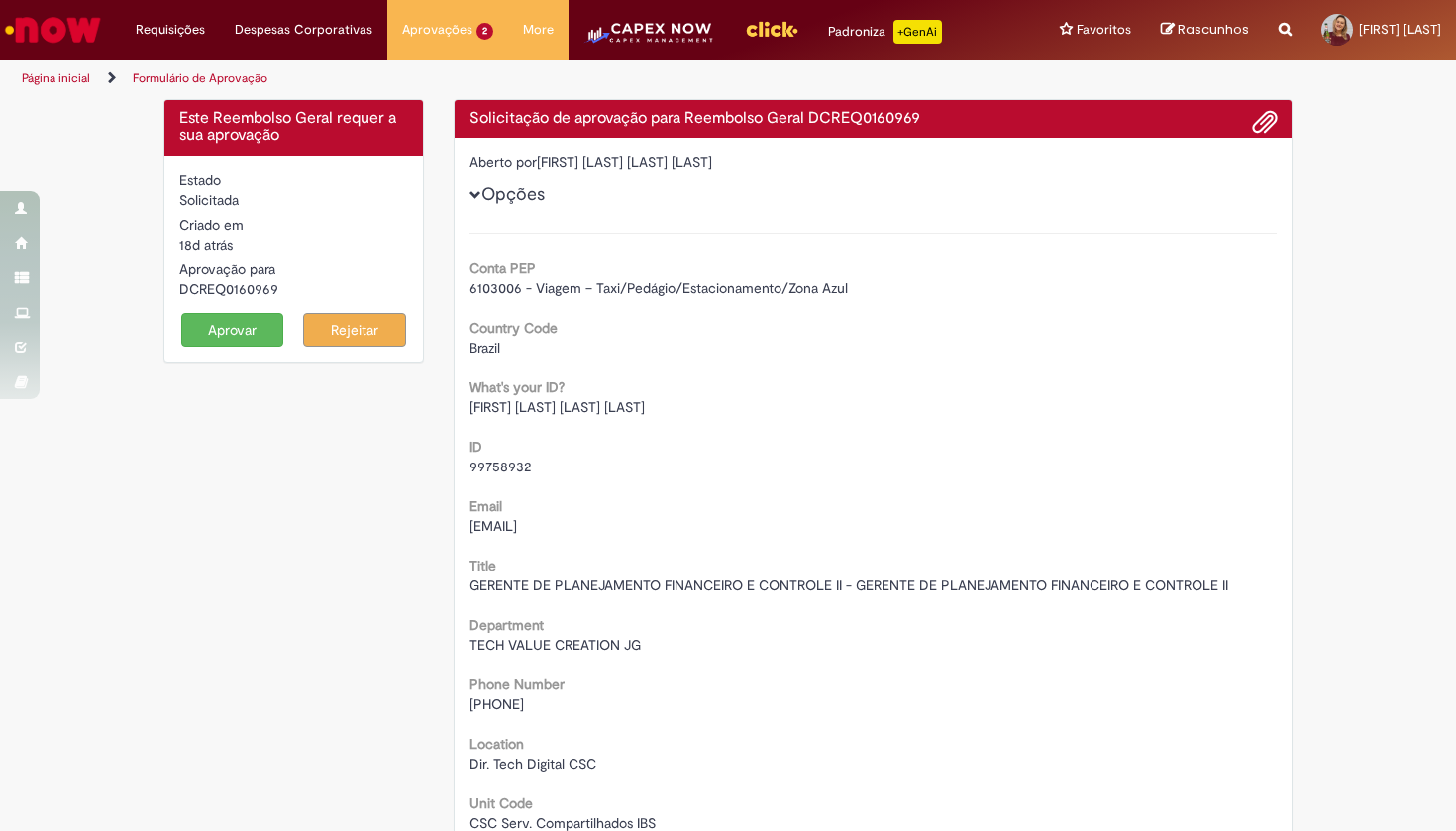 scroll, scrollTop: 0, scrollLeft: 0, axis: both 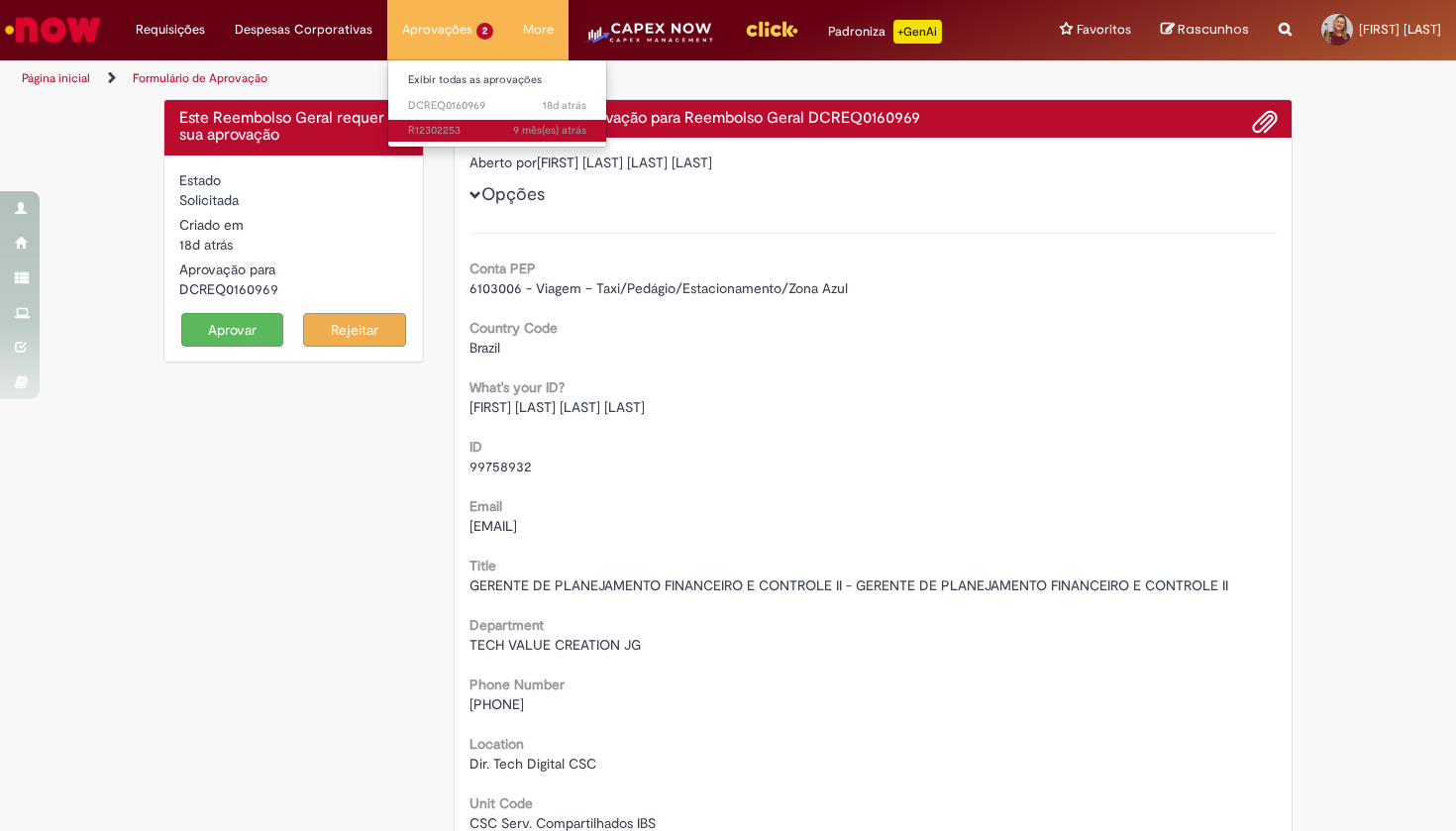 click on "9 mês(es) atrás 9 meses atrás  R12302253" at bounding box center [497, 131] 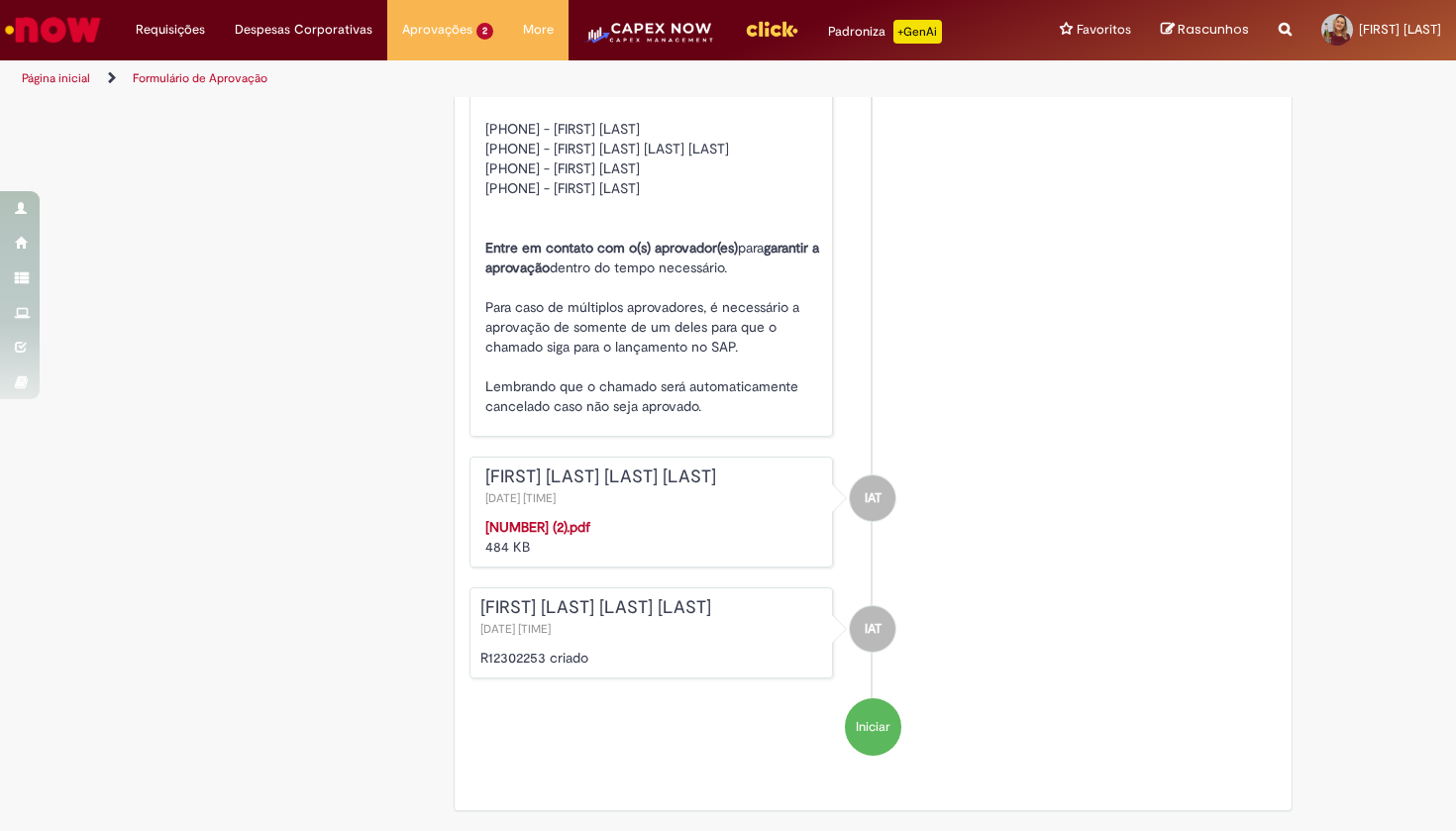 scroll, scrollTop: 2741, scrollLeft: 0, axis: vertical 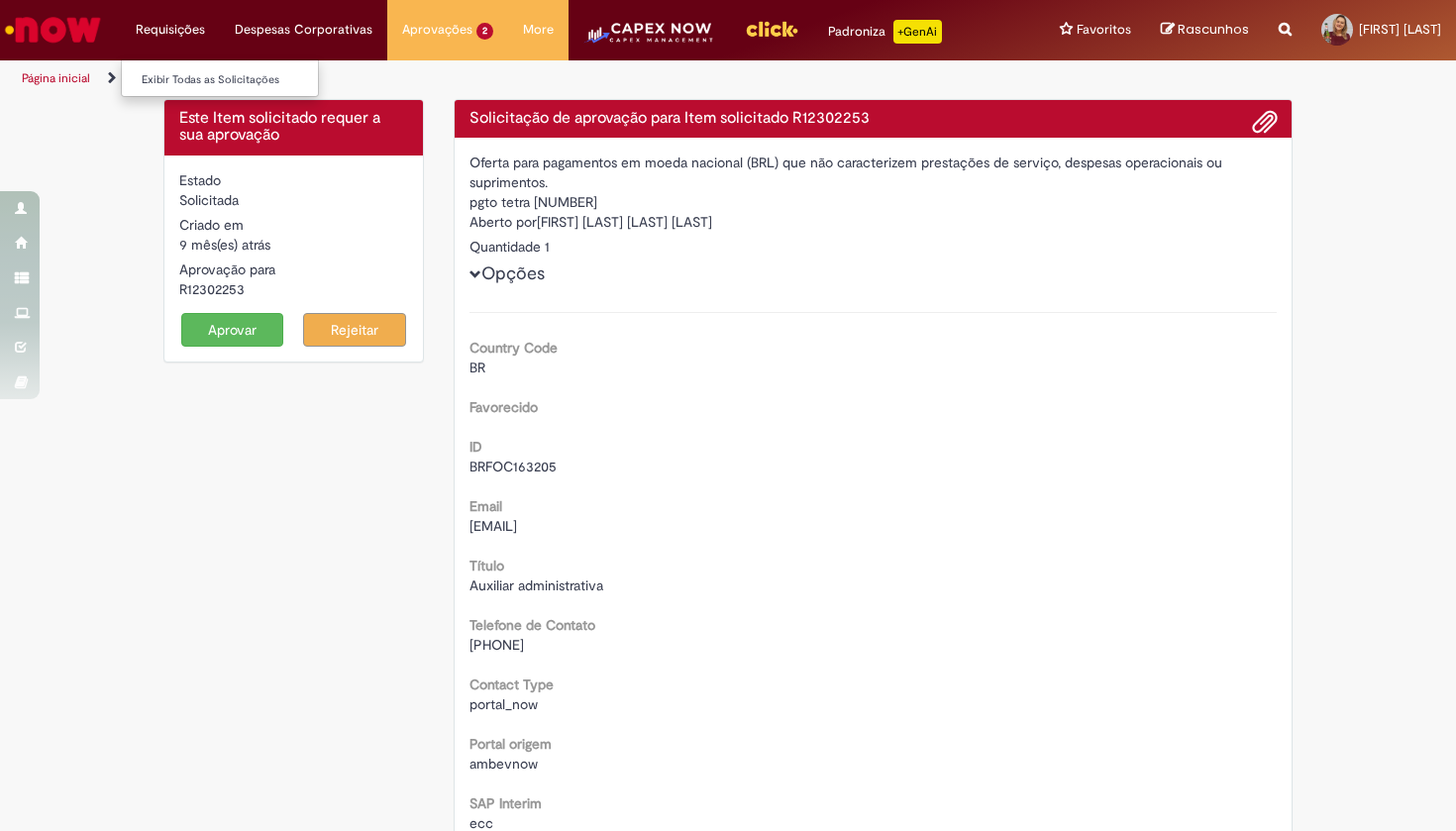 click on "Requisições
Exibir Todas as Solicitações" at bounding box center [170, 30] 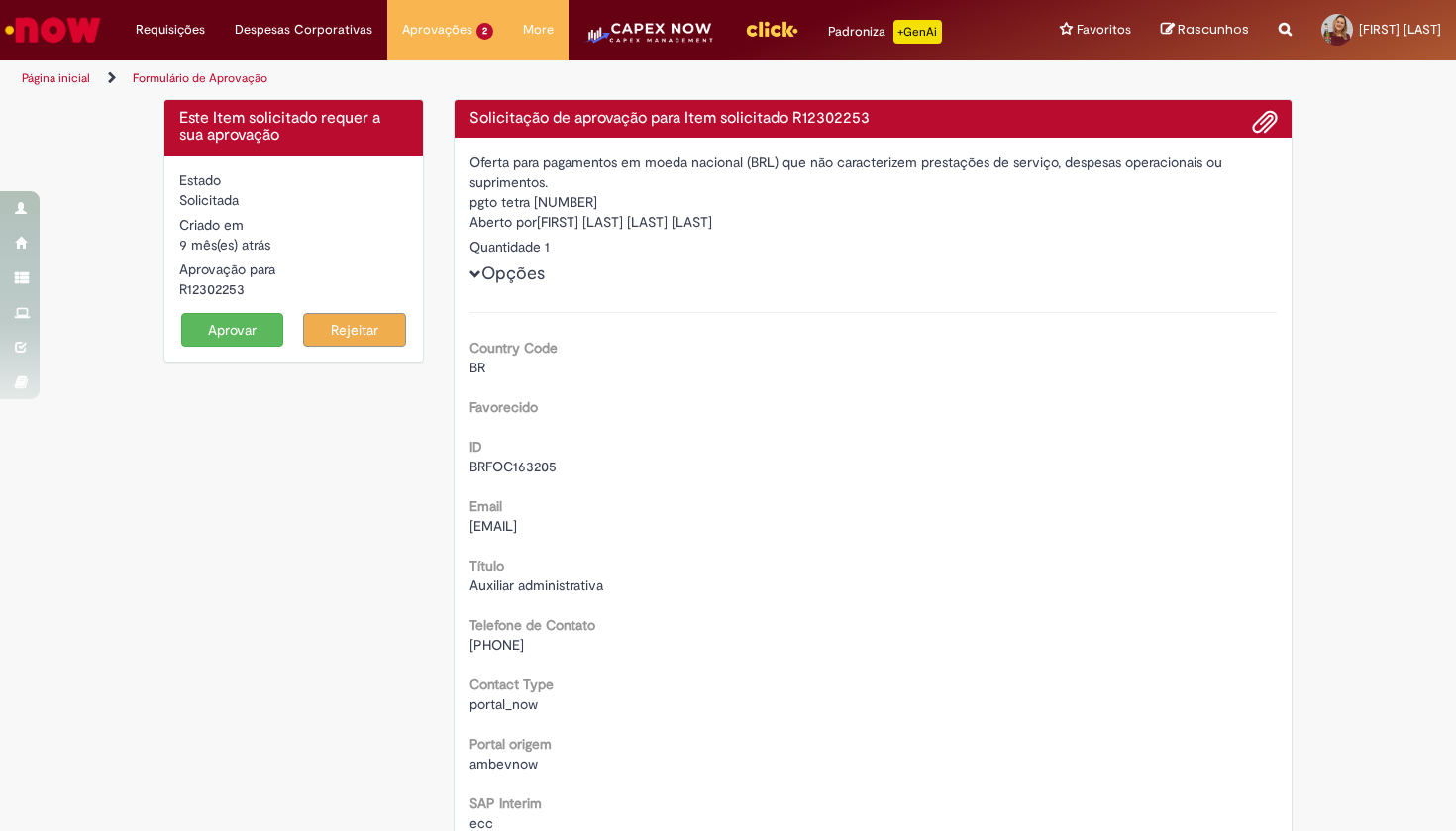 click at bounding box center [52, 30] 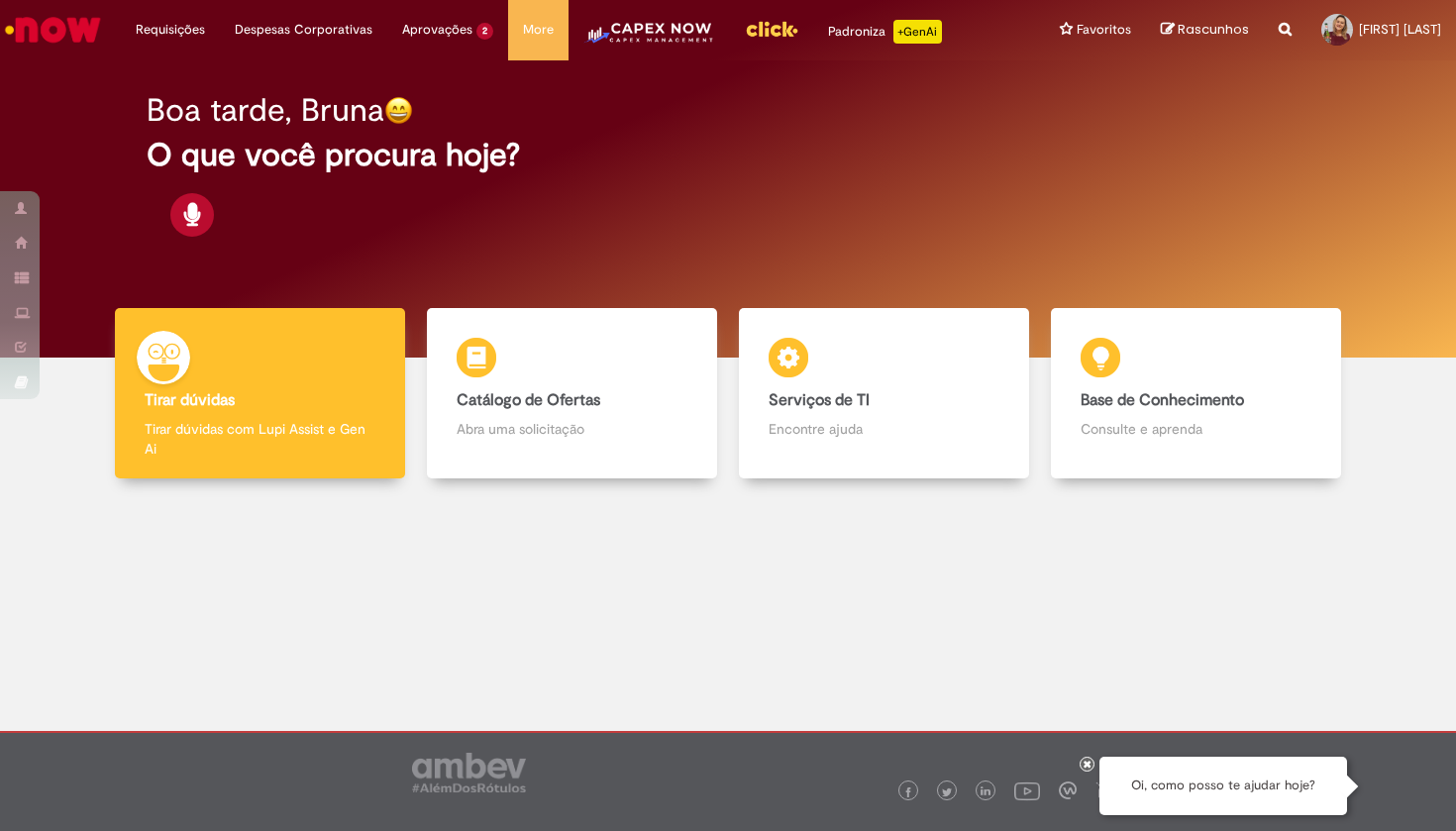 scroll, scrollTop: 0, scrollLeft: 0, axis: both 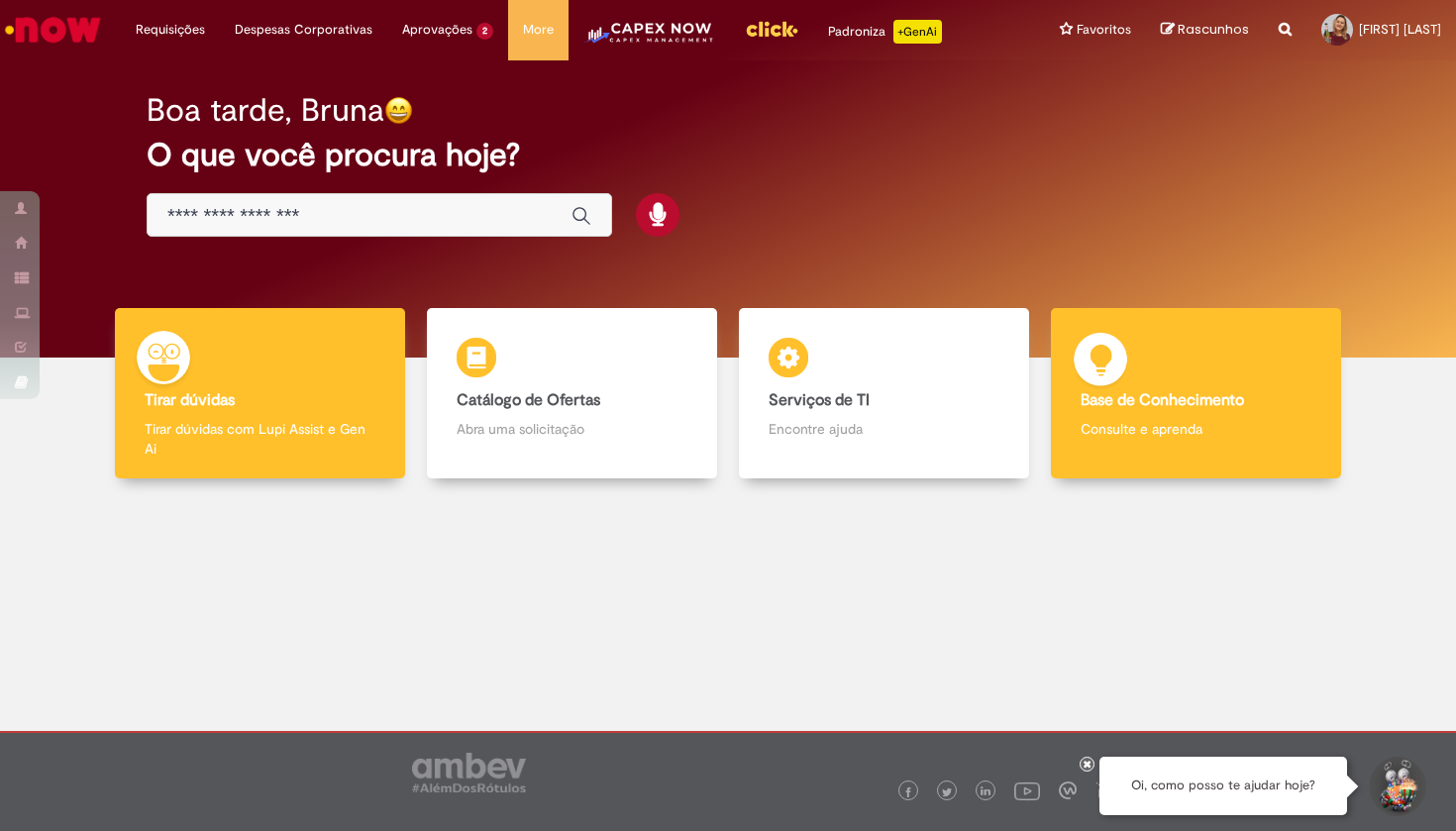 click on "Base de Conhecimento
Base de Conhecimento
Consulte e aprenda" at bounding box center [1196, 393] 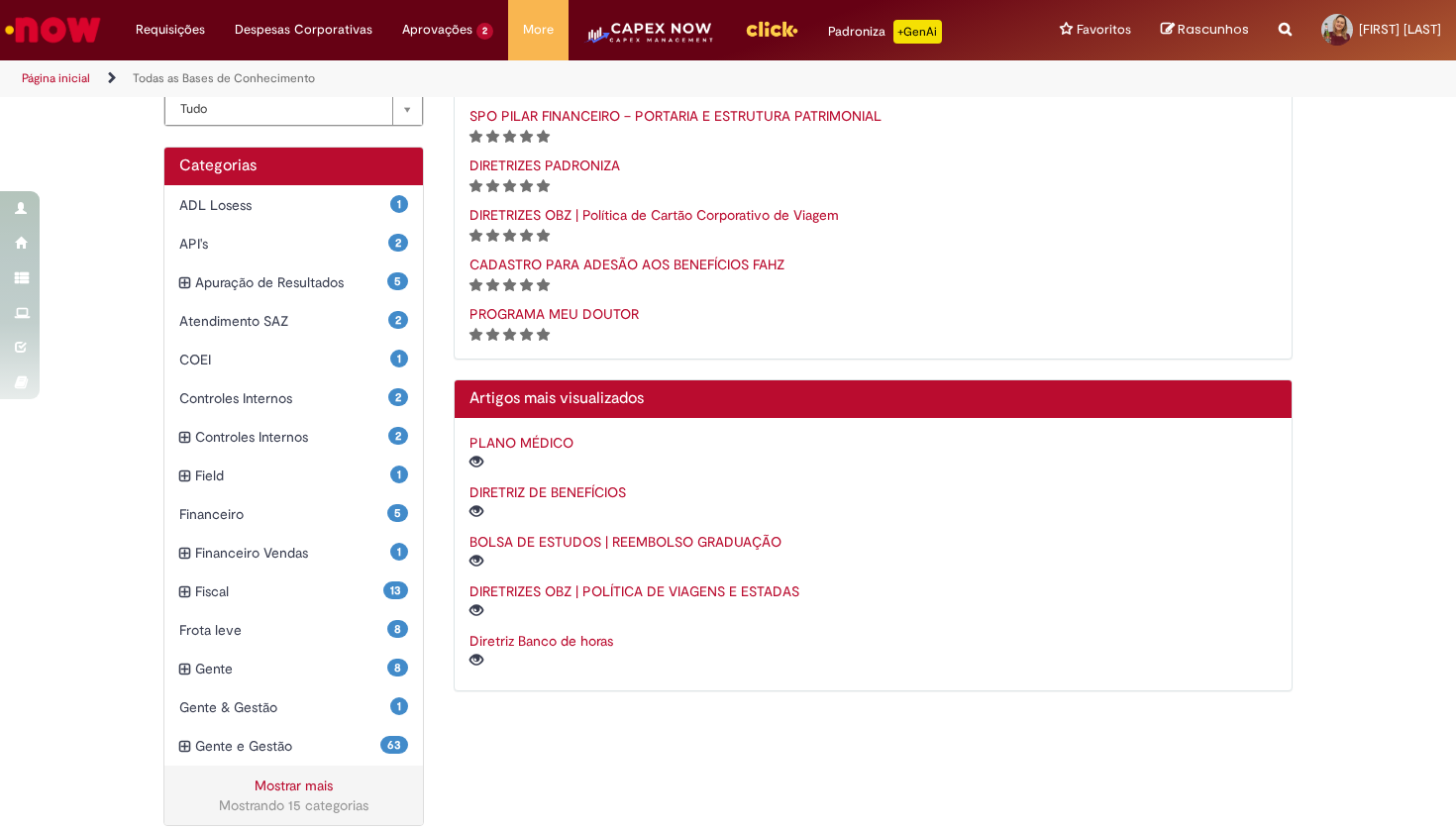 scroll, scrollTop: 394, scrollLeft: 0, axis: vertical 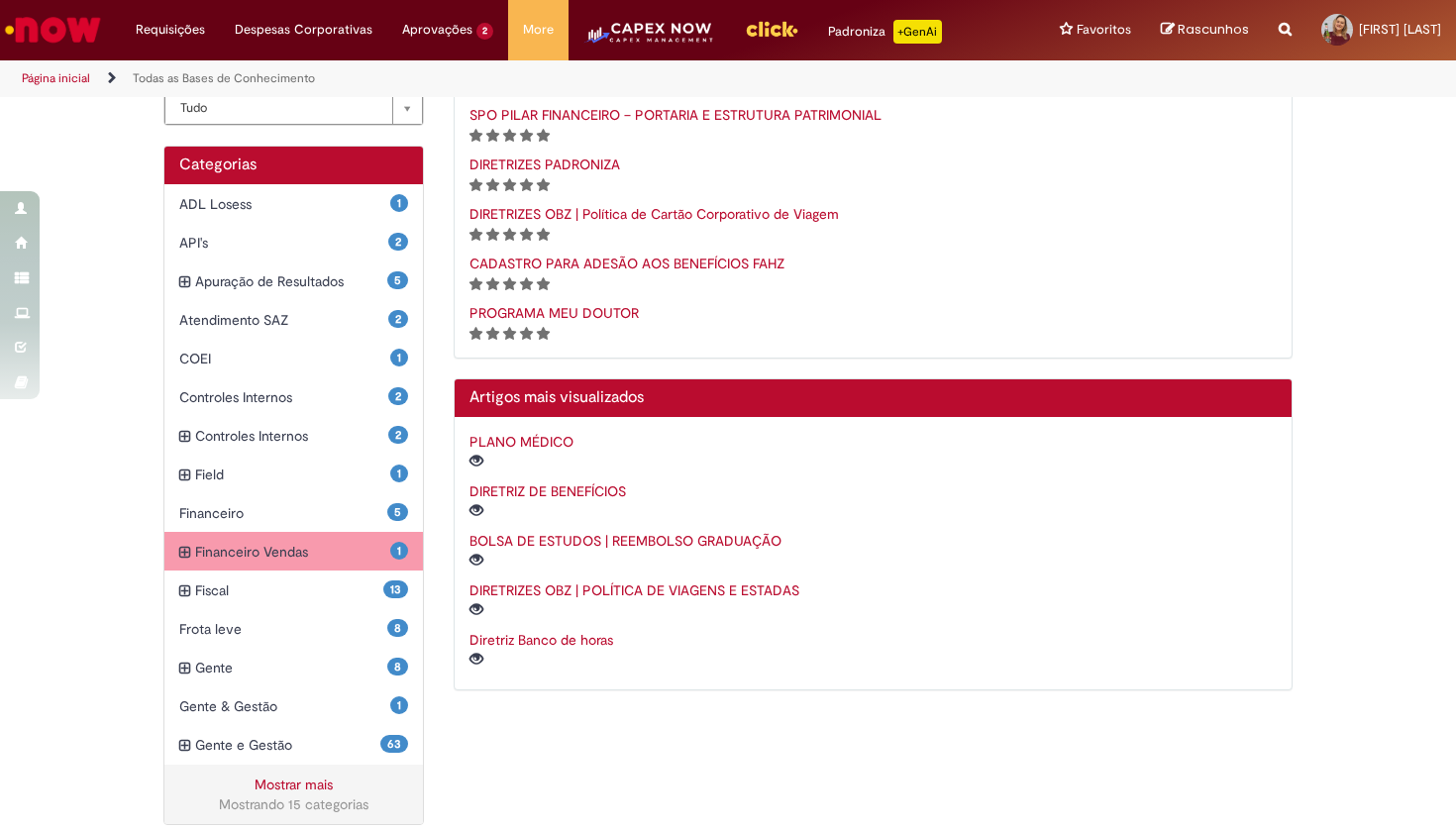 click at bounding box center [184, 553] 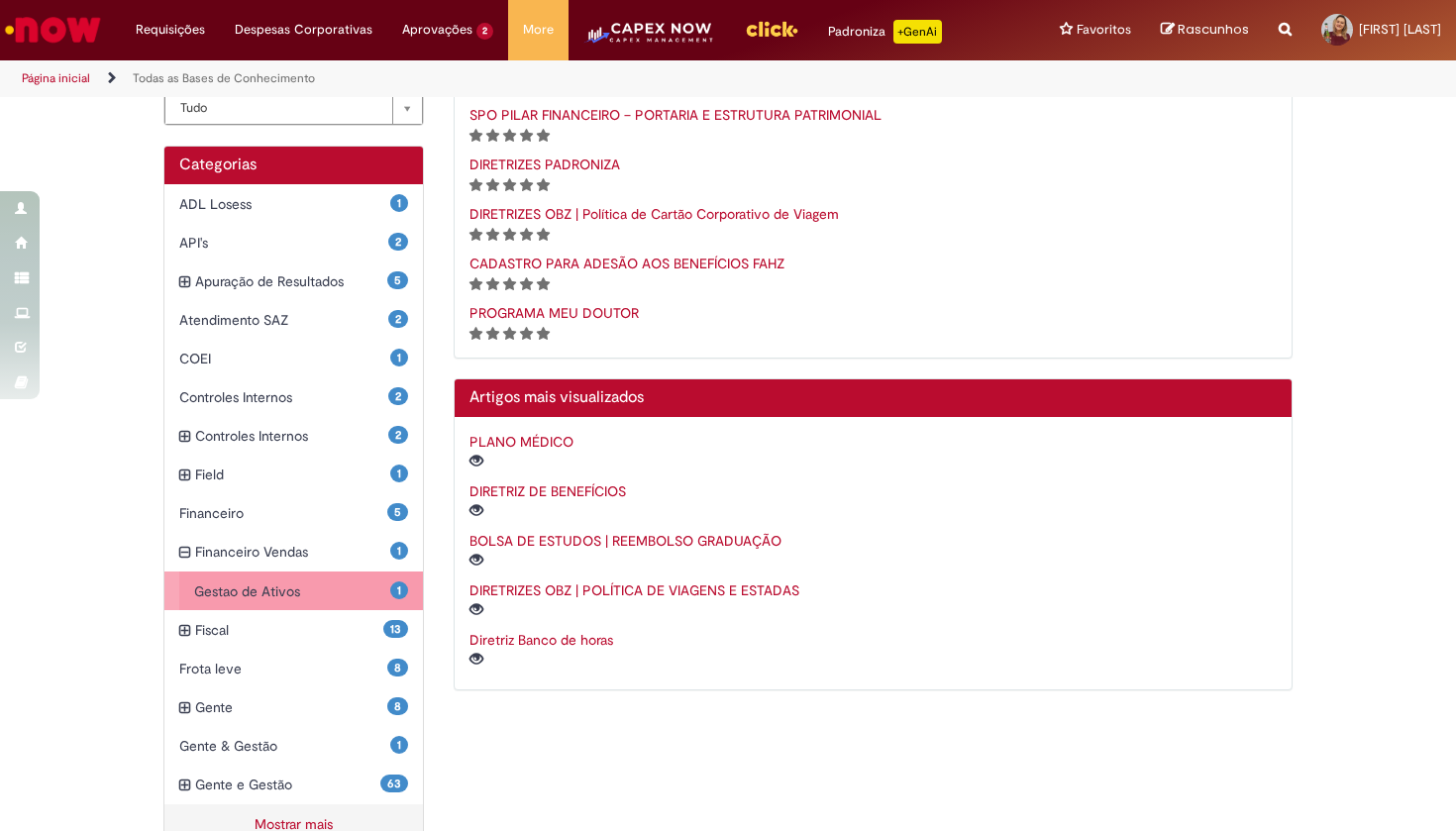 click on "Gestao de Ativos
Itens" at bounding box center [292, 591] 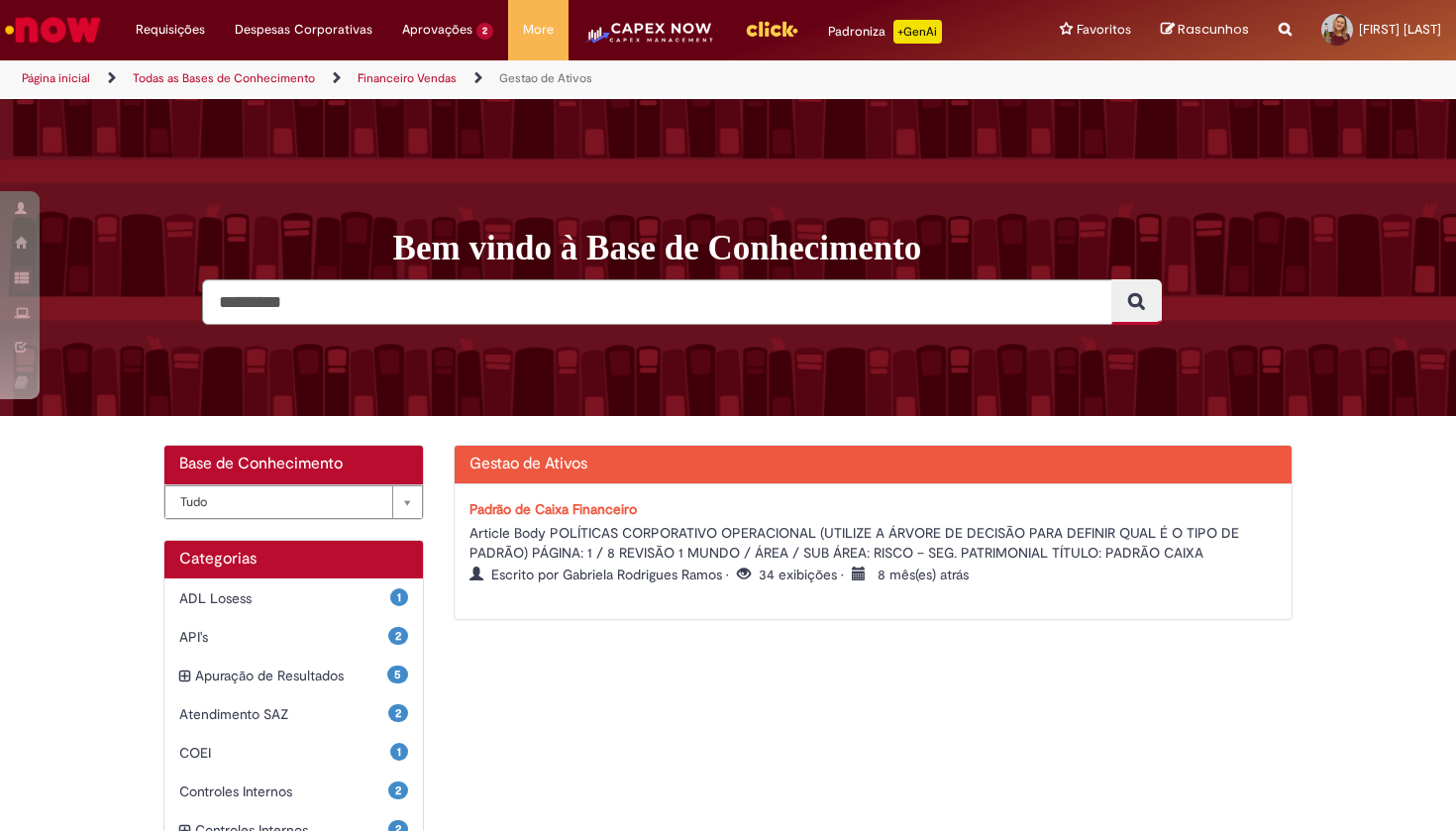 click at bounding box center (52, 30) 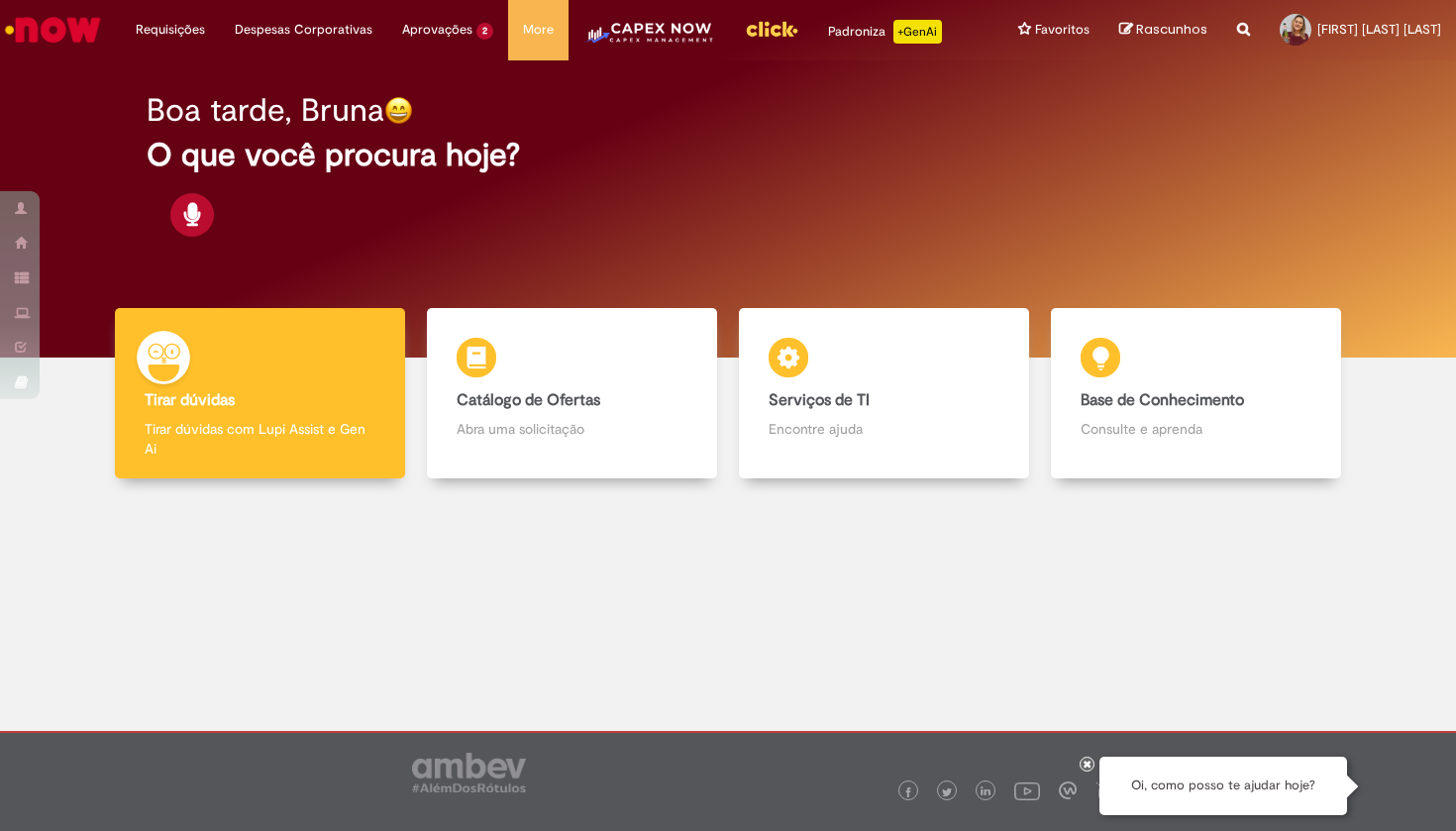 scroll, scrollTop: 0, scrollLeft: 0, axis: both 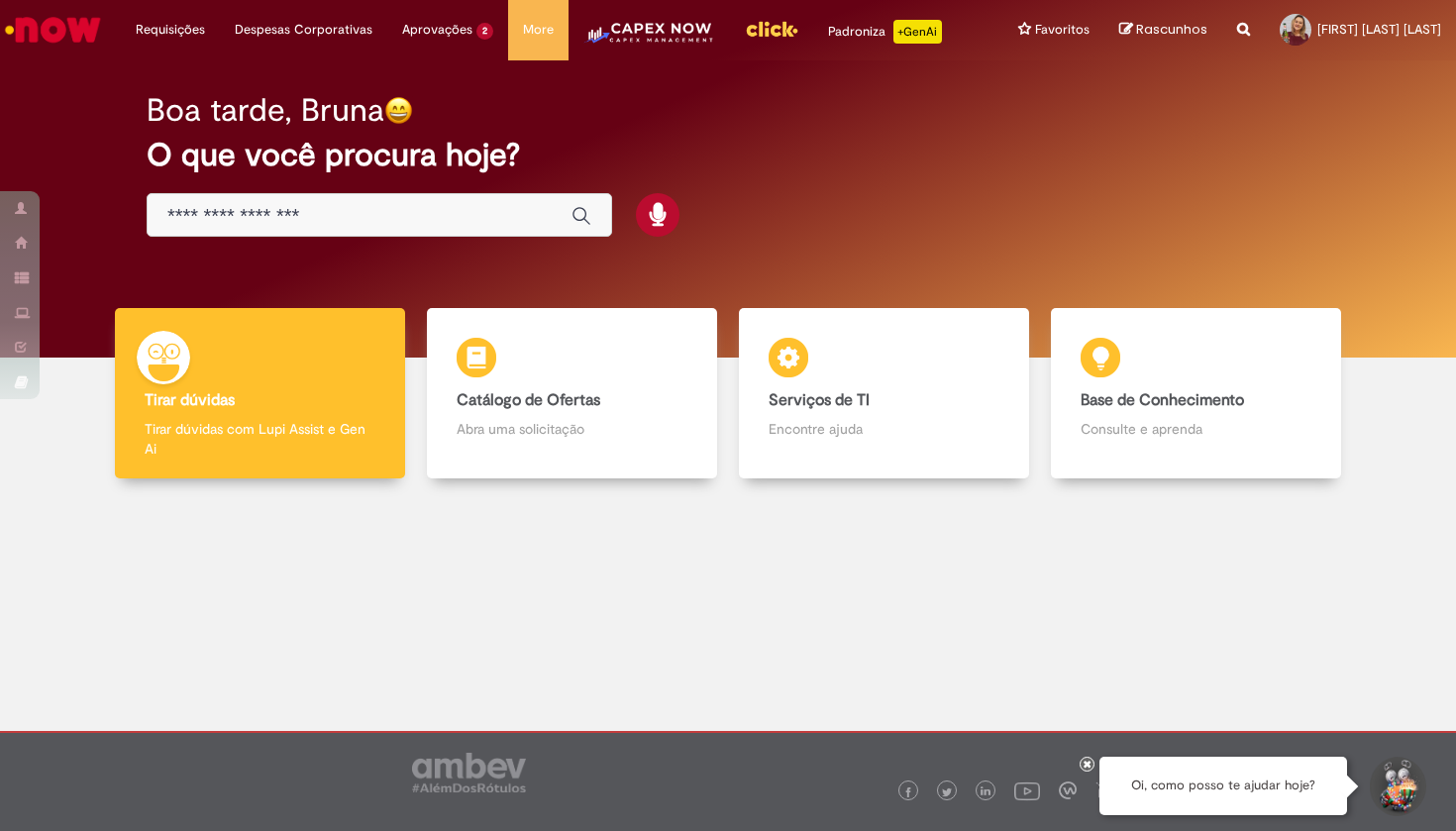 click on "Padroniza  +GenAi" at bounding box center [884, 32] 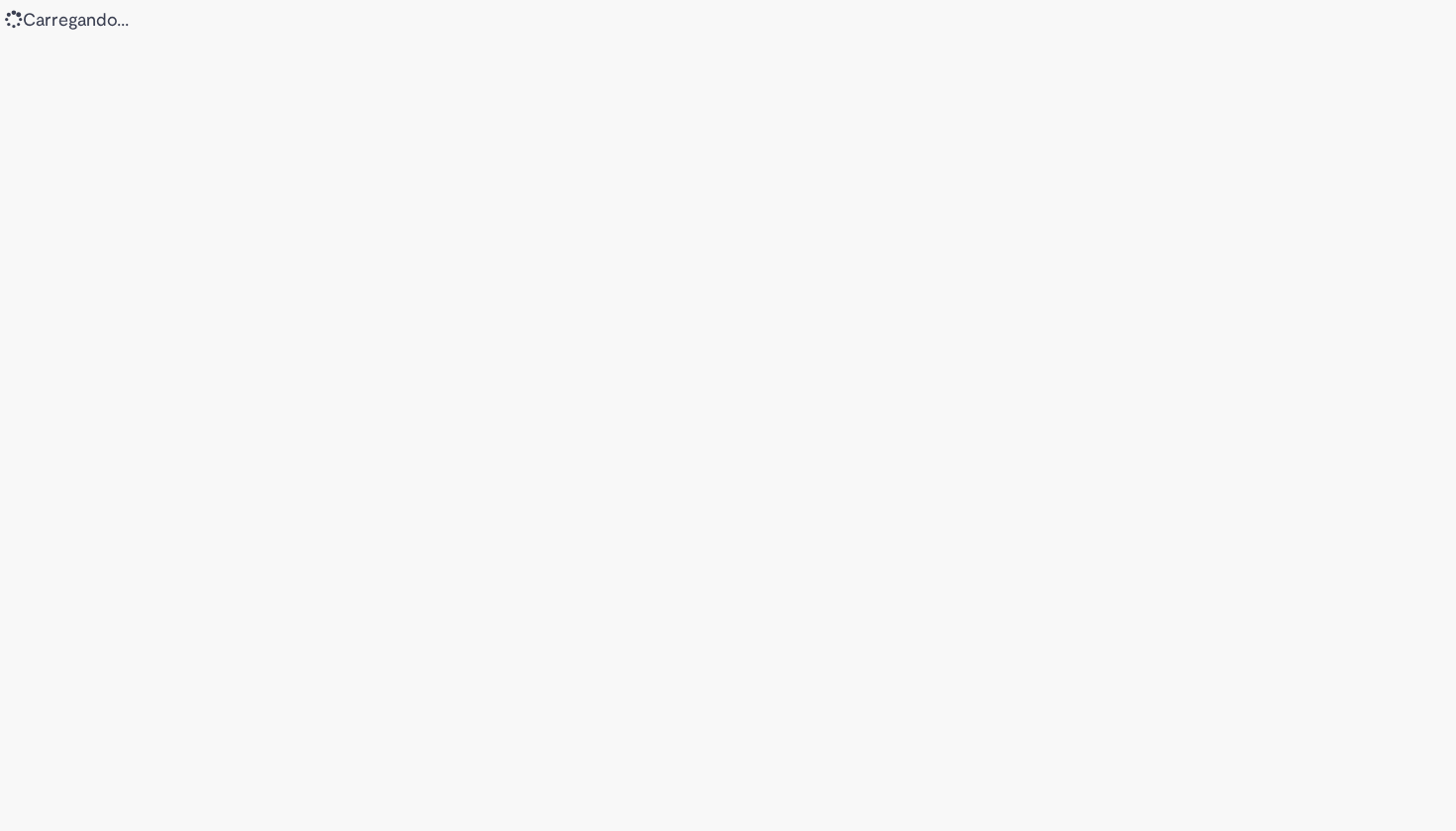 scroll, scrollTop: 0, scrollLeft: 0, axis: both 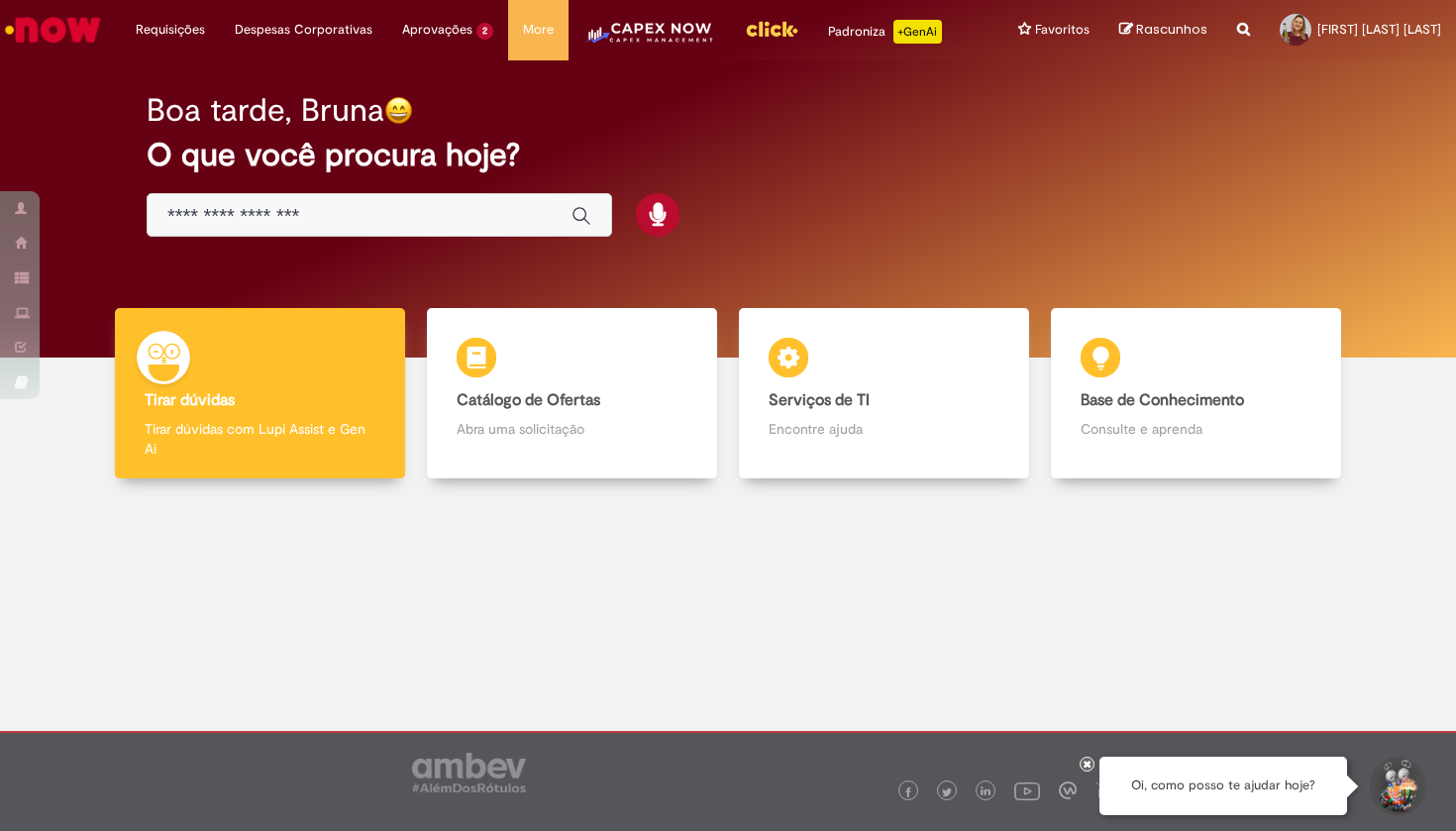 click on "+GenAi" at bounding box center [917, 32] 